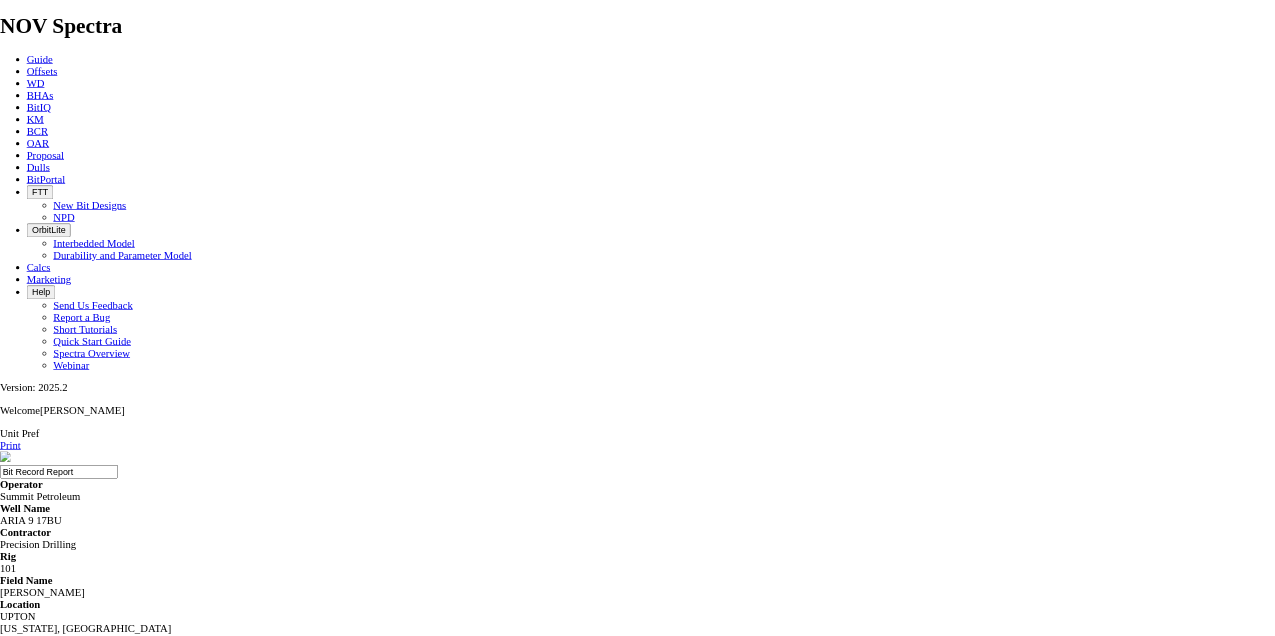 scroll, scrollTop: 0, scrollLeft: 0, axis: both 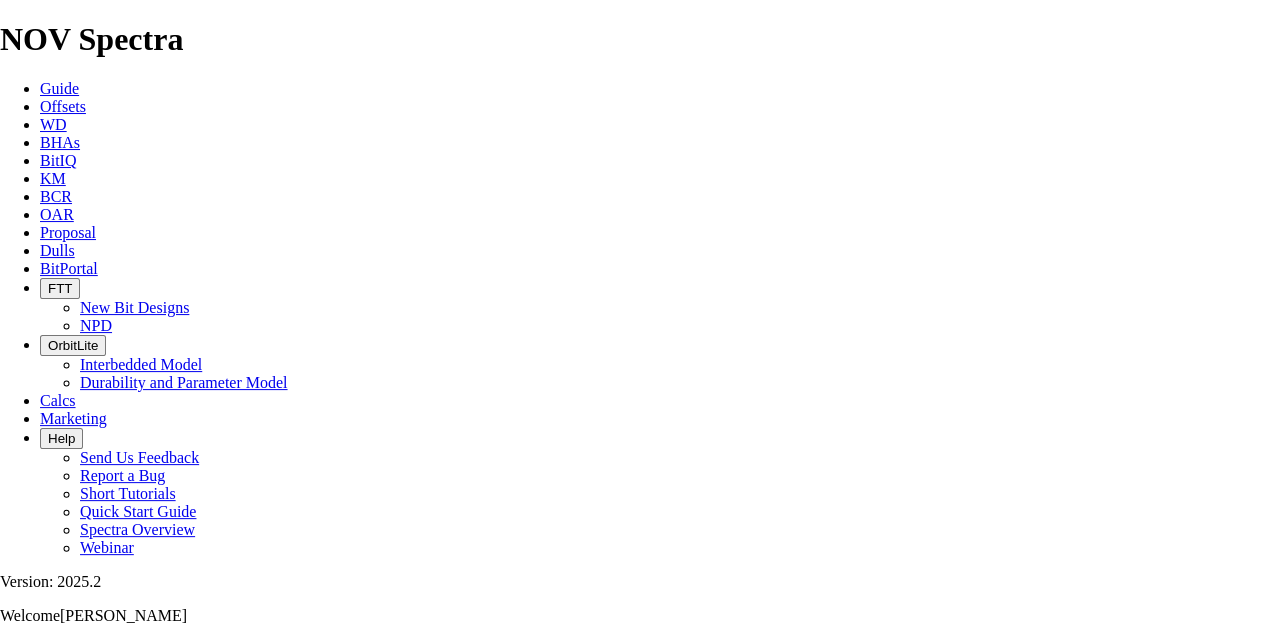 click on "Unit Pref          Print              Bit Record Report               Operator   Summit Petroleum         Well Name   ARIA 9 17BU         Contractor   Precision Drilling         Rig   101         Field Name   [PERSON_NAME]         Location   [GEOGRAPHIC_DATA]   [US_STATE], [GEOGRAPHIC_DATA]         API Number   42461431210000         Directional Type   Horizontal         Spud Date   [DATE]         TD Date   [DATE]         Licensed Formation   WOLFCAMP UPPER B         Well Remarks   WOLFCAMP UPPER B             Run No.   Bit Size  (in)   Bit Mfg   Bit Type   Serial No.   Jets (1/32 in)   TFA   Depth In  (ft)   Depth Out  (ft)   Interval  (ft)   Hours   ROP  (ft/hr)   WOB   Surface RPM   Drive Type   Flow Rate   SPP   Mud Type   Mud Weight   Run Date   Dull Grade       I   O   MDC   Loc   B   G   ODC   RP           1   12.25   REEDHYCALOG   TKF66-AE7   A313647       416   8,760   8,344   62   134.6       MOTOR       W     [DATE]   1    2   ER   A   X   I   WT   TD     2   8.50   REEDHYCALOG   TKF63-R4   A313626     1.91" at bounding box center [637, 995] 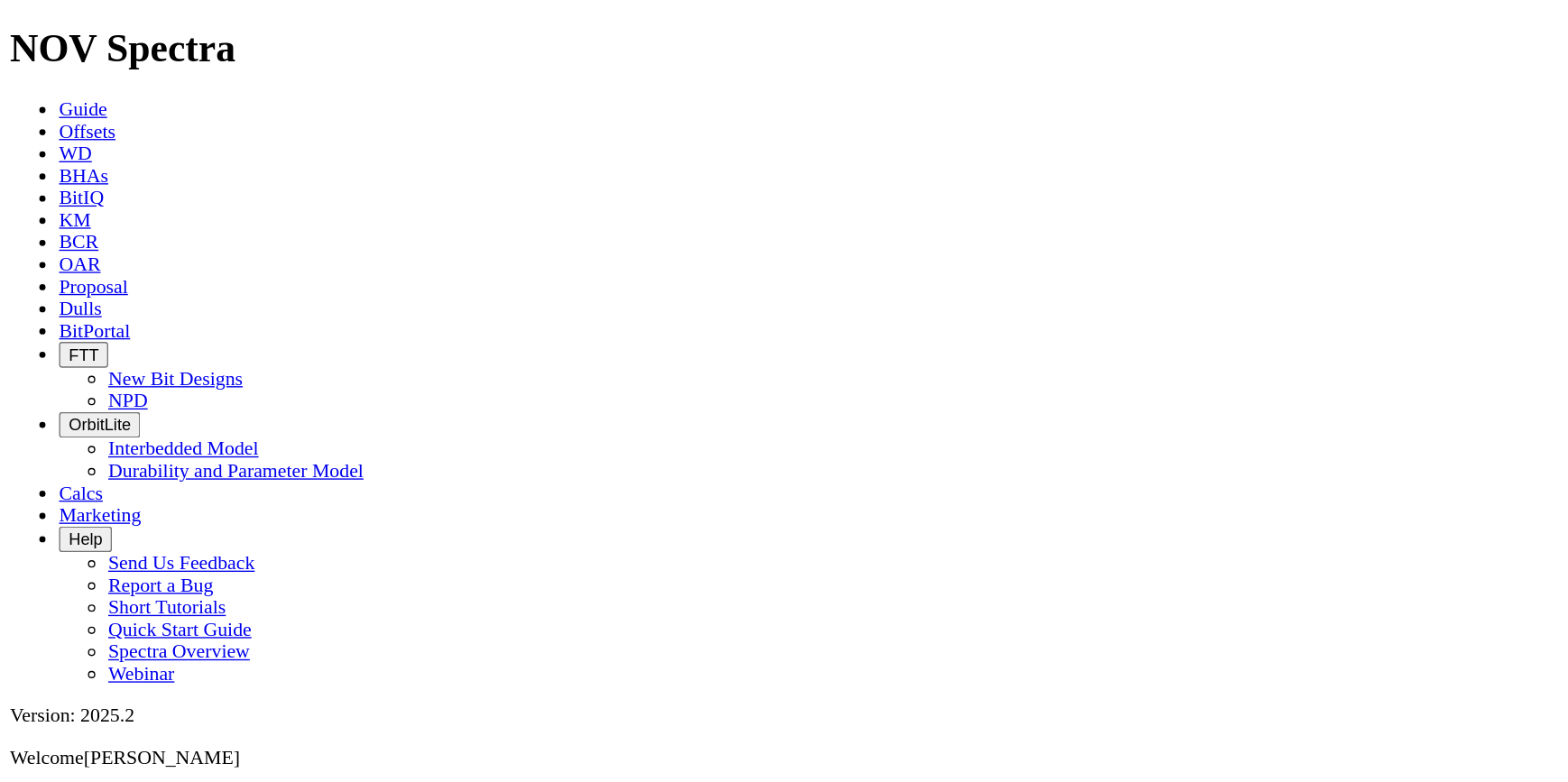 scroll, scrollTop: 912, scrollLeft: 0, axis: vertical 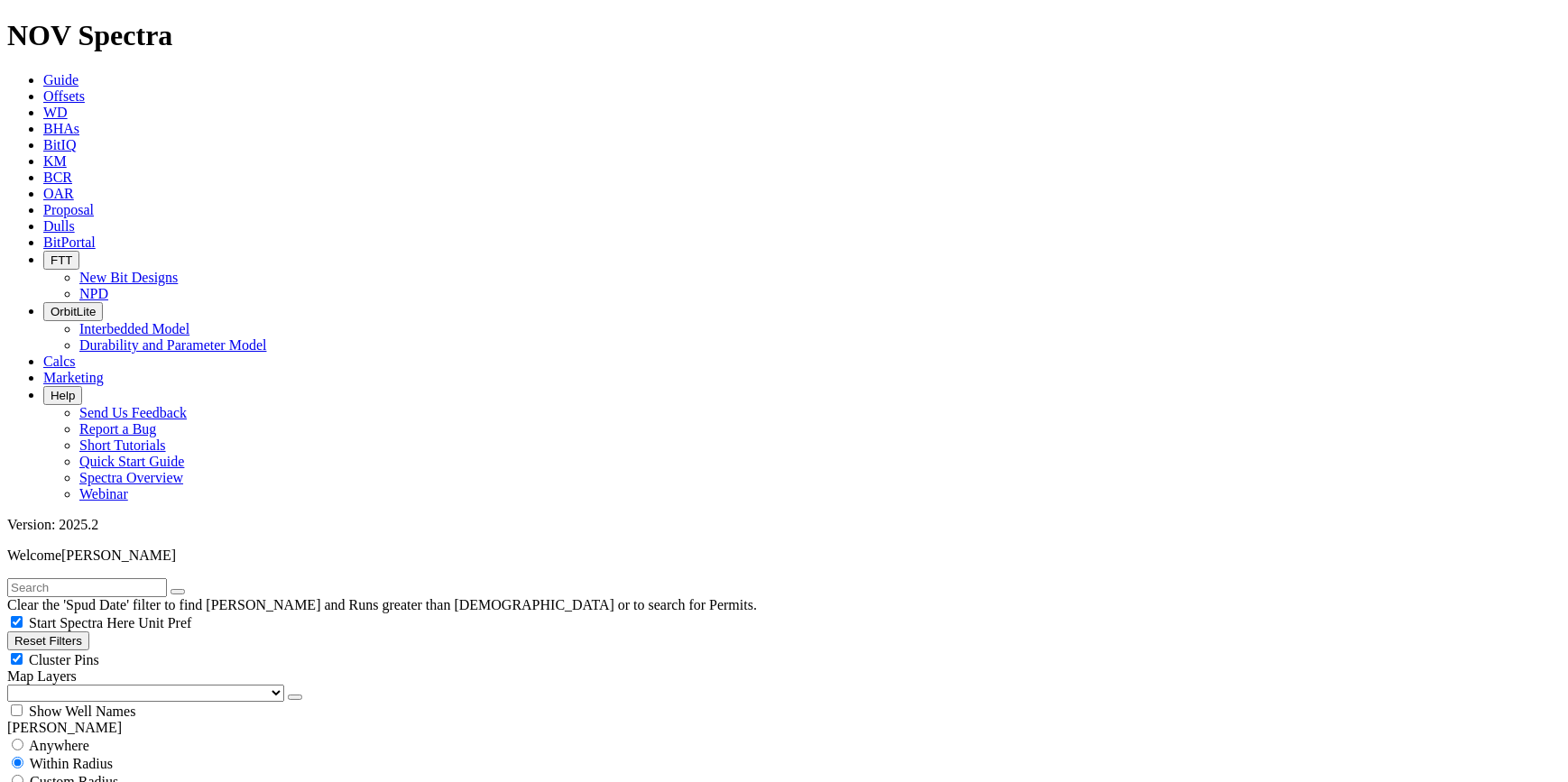click on "Reset Filters        Cluster Pins         Map Layers   (Clear)           [GEOGRAPHIC_DATA] Counties [GEOGRAPHIC_DATA], [GEOGRAPHIC_DATA] [GEOGRAPHIC_DATA], [GEOGRAPHIC_DATA] [GEOGRAPHIC_DATA], [GEOGRAPHIC_DATA] Blocks [GEOGRAPHIC_DATA] Blocks [GEOGRAPHIC_DATA] Areas [GEOGRAPHIC_DATA] Blocks [GEOGRAPHIC_DATA] Fields [GEOGRAPHIC_DATA] Fields [GEOGRAPHIC_DATA] Quadrants [GEOGRAPHIC_DATA] Subareas [GEOGRAPHIC_DATA] Blocks North Sea Fields                                   Show Well Names         [PERSON_NAME]            Anywhere           Within Radius               Custom Radius           Zoom Radius                   Miles   Kilometers                No Run Data       Run Data         Drilling Data         Casing Data         Mud Data         Survey Data         Hydraulics         BitIQ Data         Perf. Summary         TerraSCOPE         Other KM Data         Spud Date   (Clear)       [DATE]                 [DATE]                         Operator   (Clear)           Burlington Resources - (239) Bpx - (130) Eog Resources - (122) Magnolia Oil & Gas Operating - (115) Hilcorp Energy - (114) Aethon Energy - (86)" at bounding box center (784, 4025) 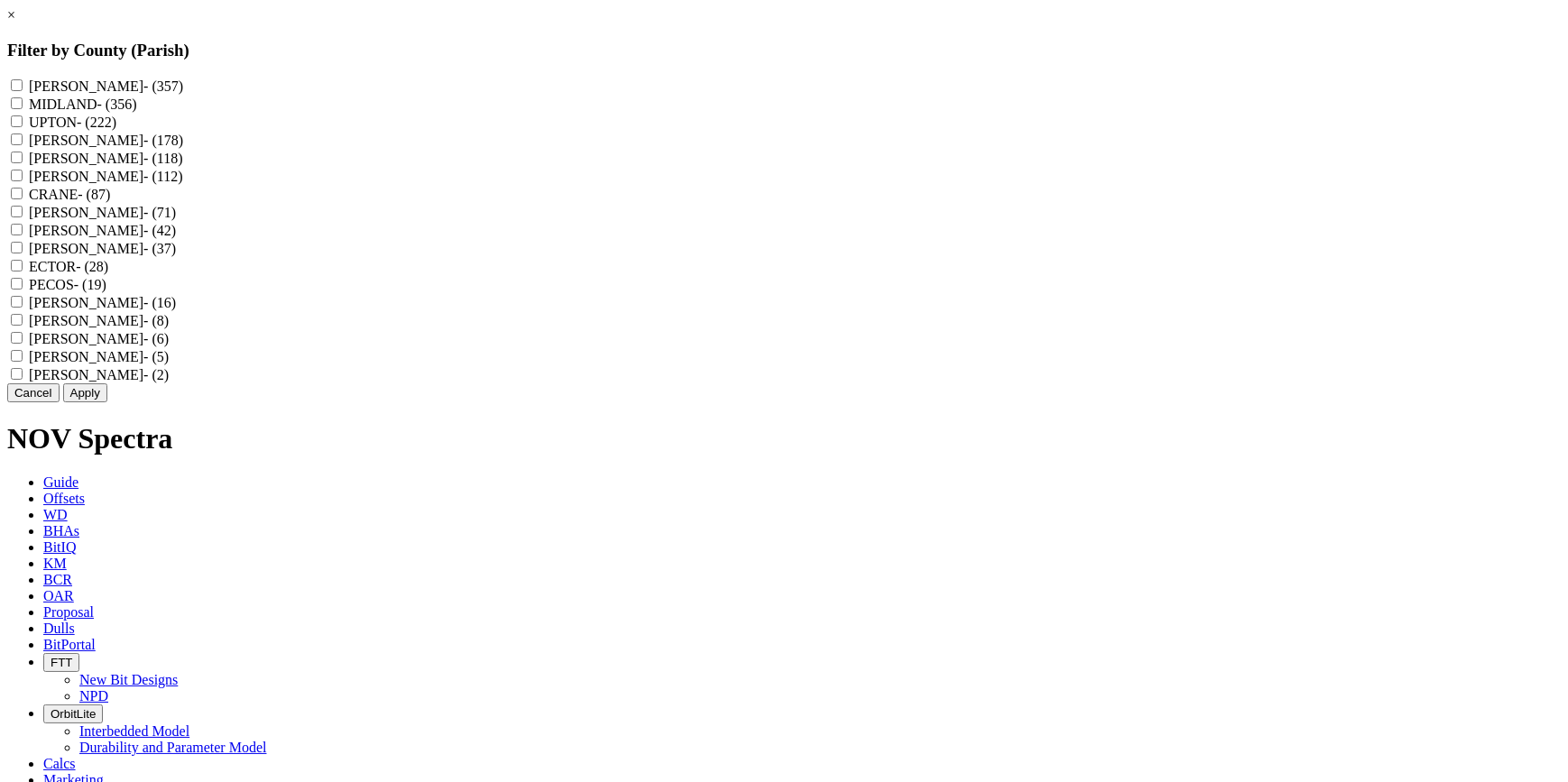 click on "MIDLAND   - (356)" at bounding box center [83, 104] 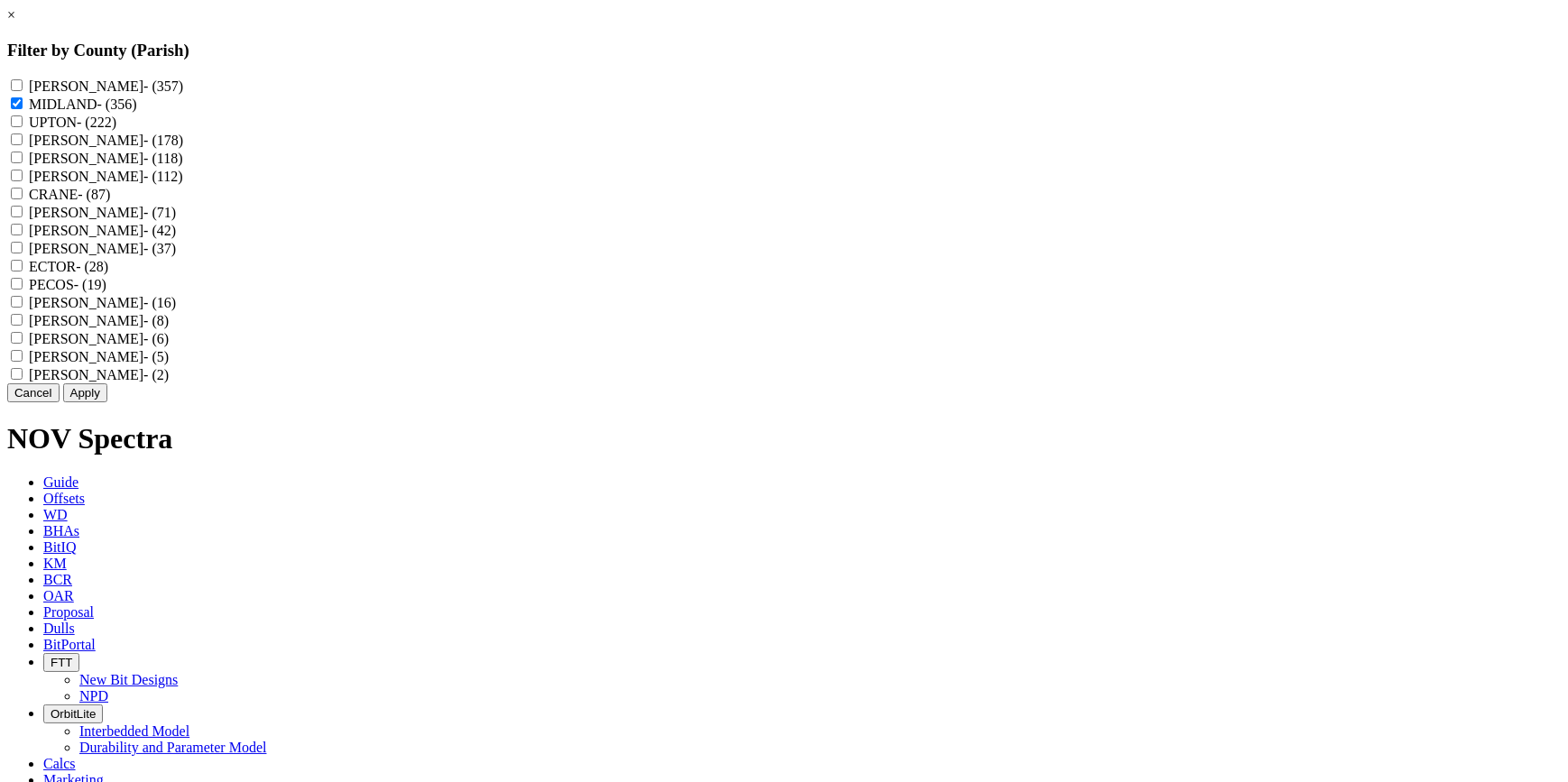 click on "Cancel" at bounding box center (33, 392) 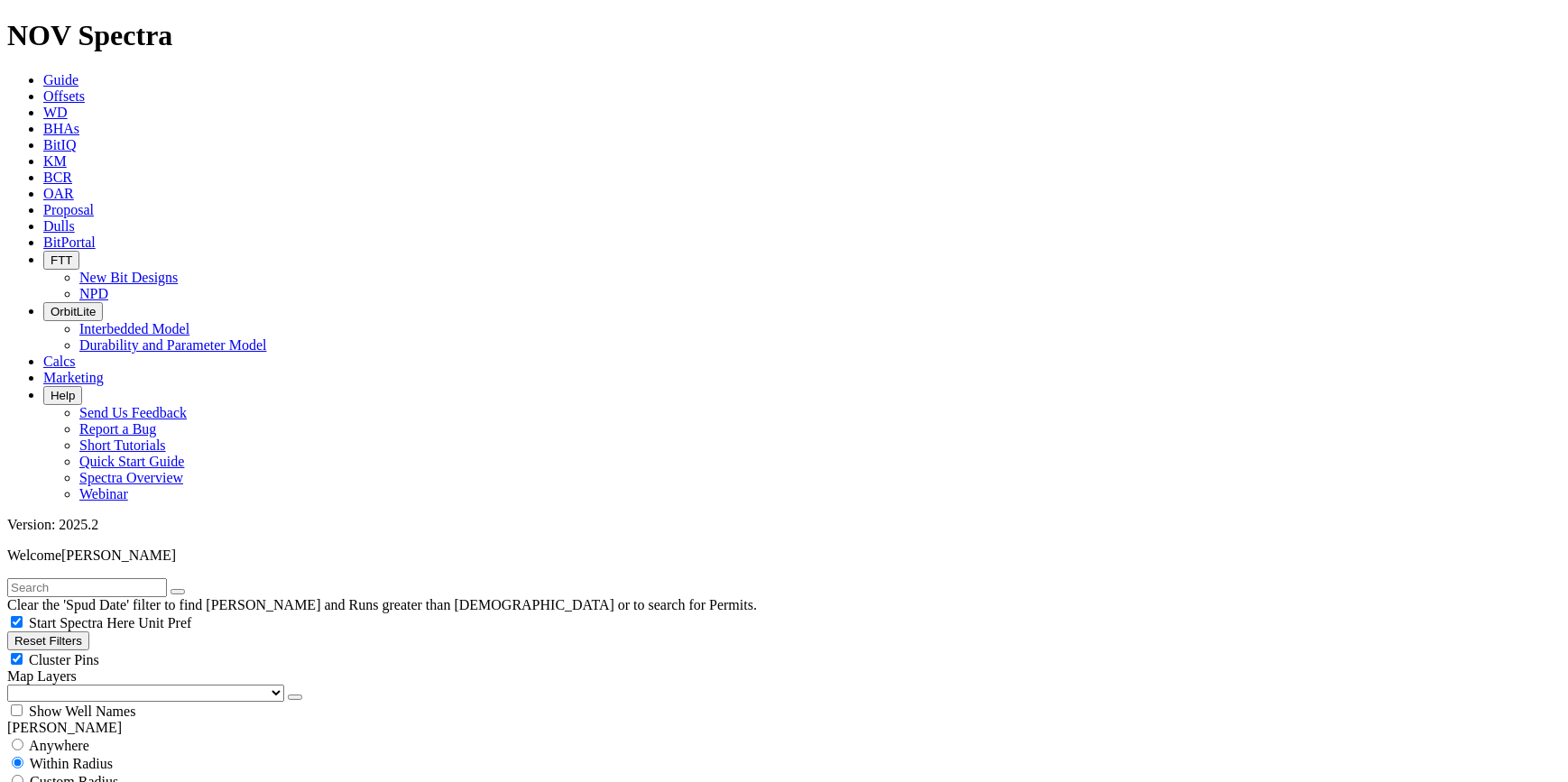click on "1 - (75) 6 - (48) 202 - (23) 172 - (22) 395 - (22) 518 - (22) 501 - (20) 10 - (19) 5 - (19) 604 - (19) 614 - (19) 9 - (19) 430 - (18) 463 - (18) 551 - (18) 814 - (18) 162 - (17) 21 - (17) 390 - (17) 626 - (17) 775 - (17) 22 - (16) 379 - (16) 421 - (16) 523 - (16) 601 - (16) 637 - (16) 812 - (16) T125 - (16) 101 - (15) 258 - (15) 268 - (15) 30 - (15) 439 - (15) 487 - (15) 14 - (14) 248 - (14) 34 - (14) 370 - (14) 521 - (14) 581 - (14) T134 - (14) 19 - (13) 27 - (13) 328 - (13) 467 - (13) 472 - (13) 607 - (13) 803 - (13) T123 - (13) 2 - (12) 20 - (12) 26 - (12) 323 - (12) 641 - (12) 645 - (12) 650 - (12) 777 - (12) X-51 - (12) 18 - (11) 36 - (11) 44 - (11) 540 - (11) 616 - (11) 766 - (11) T139 - (11) X-29 - (11) 306 - (10) 4 - (10) 413 - (10) 567 - (10) 651 - (10) 776 - (10) T141 - (10) 32 - (9) 417 - (9) 643 - (9) T142 - (9) X-15 - (9) X-46 - (9) 104 - (8) 264 - (8) 29 - (8) 426 - (8) 434 - (8) 568 - (8) 619 - (8) 632 - (8) 880 - (8) 171 - (7) 759 - (7) 773 - (7) T135 - (7) T140 - (7) T54 - (7) X-22 - (7)" at bounding box center (47, 1195) 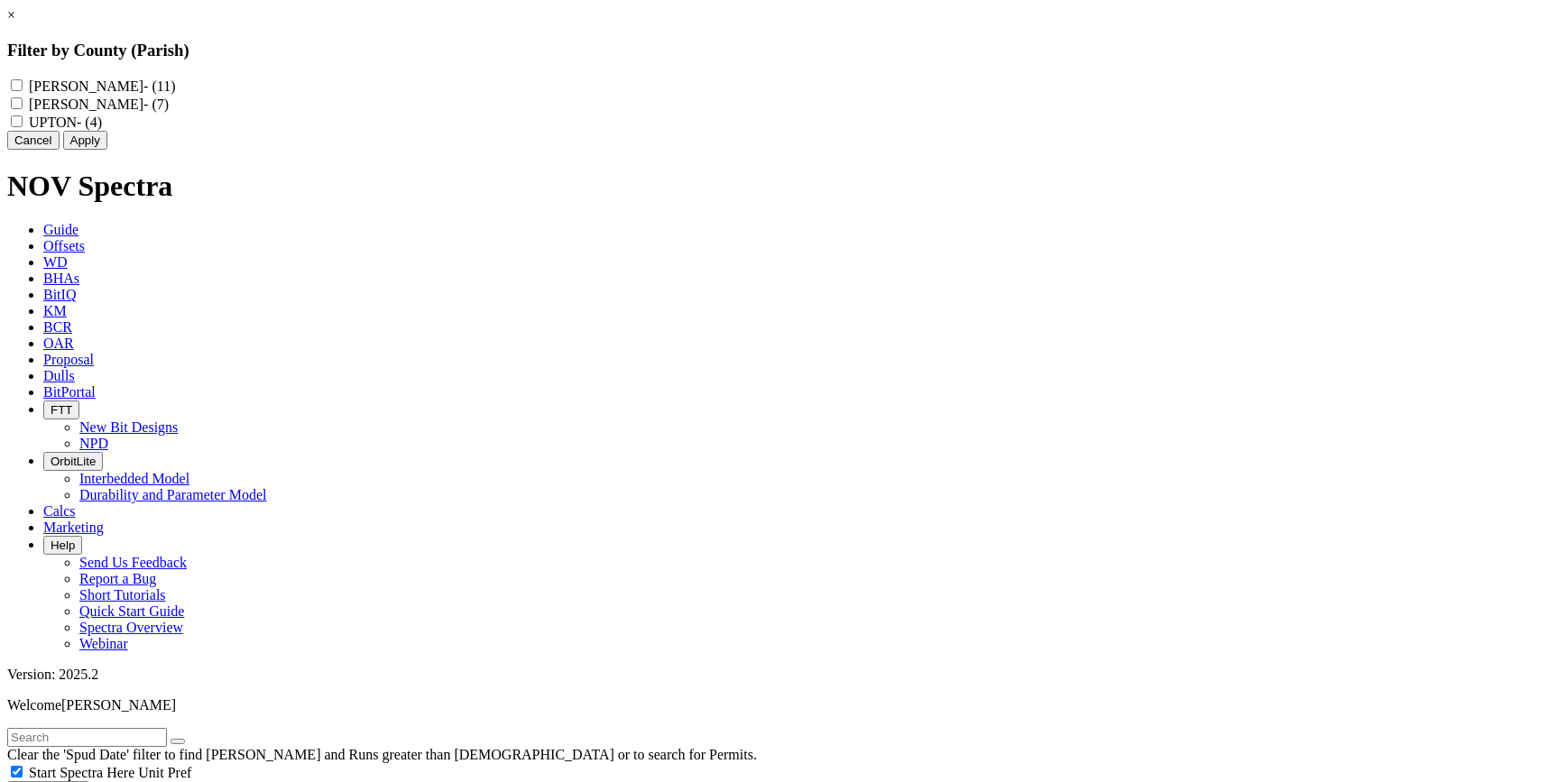 click on "×   Filter by County (Parish)          [PERSON_NAME]   - (11)          [PERSON_NAME]   - (7)          UPTON   - (4)          Cancel     Apply" at bounding box center [784, 78] 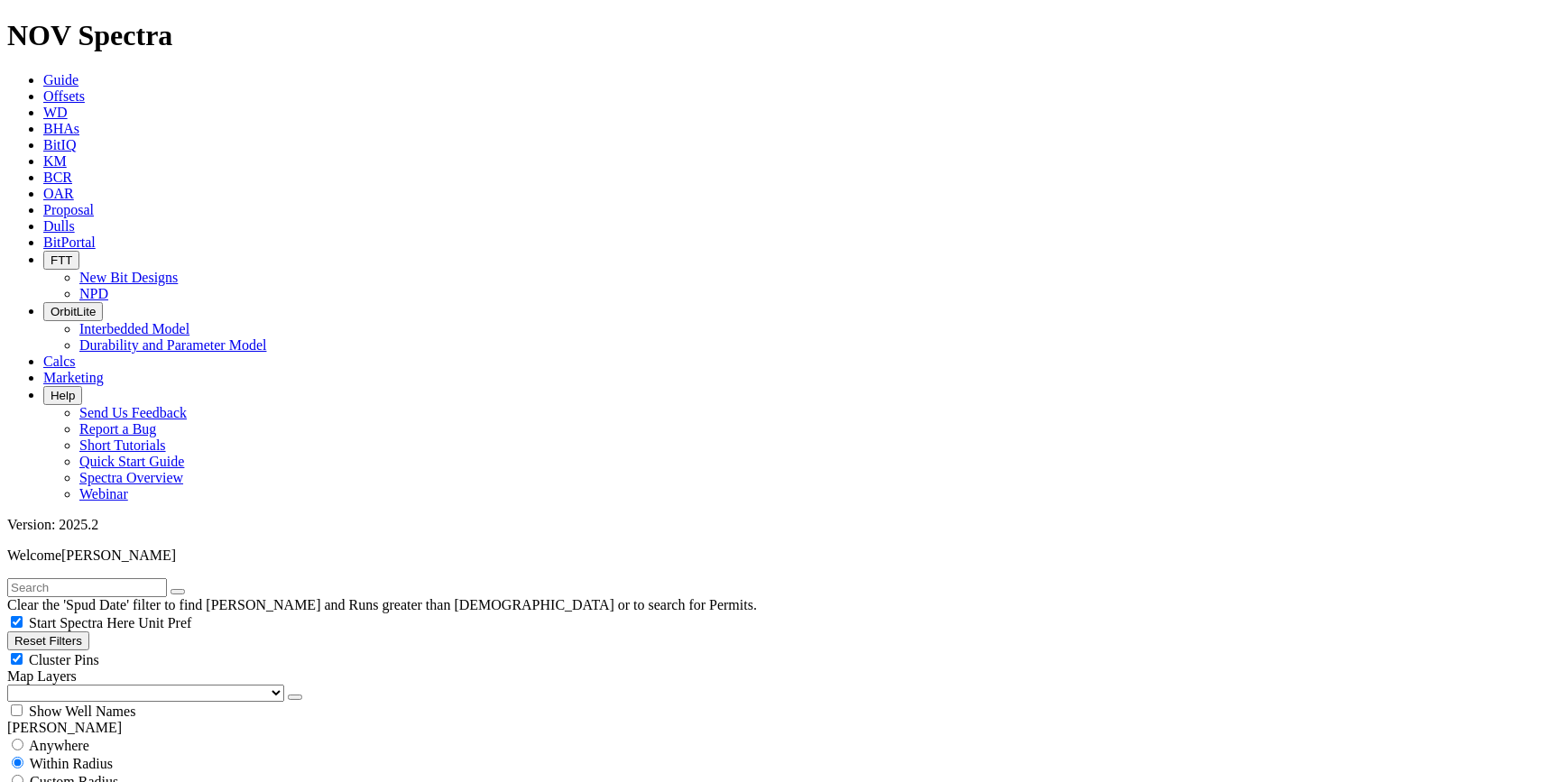 click at bounding box center (14, 640) 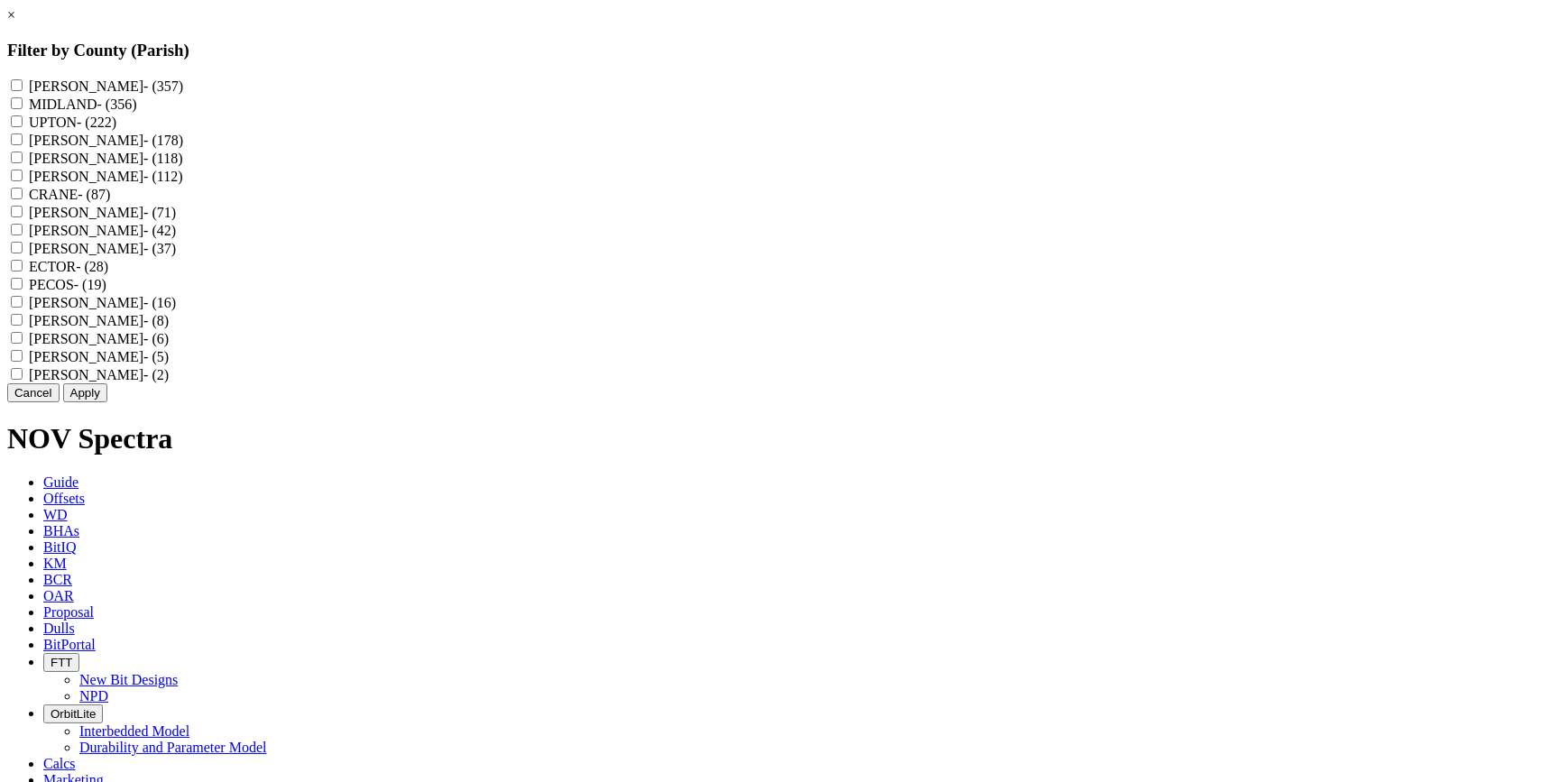 click on "MIDLAND   - (356)" at bounding box center [83, 104] 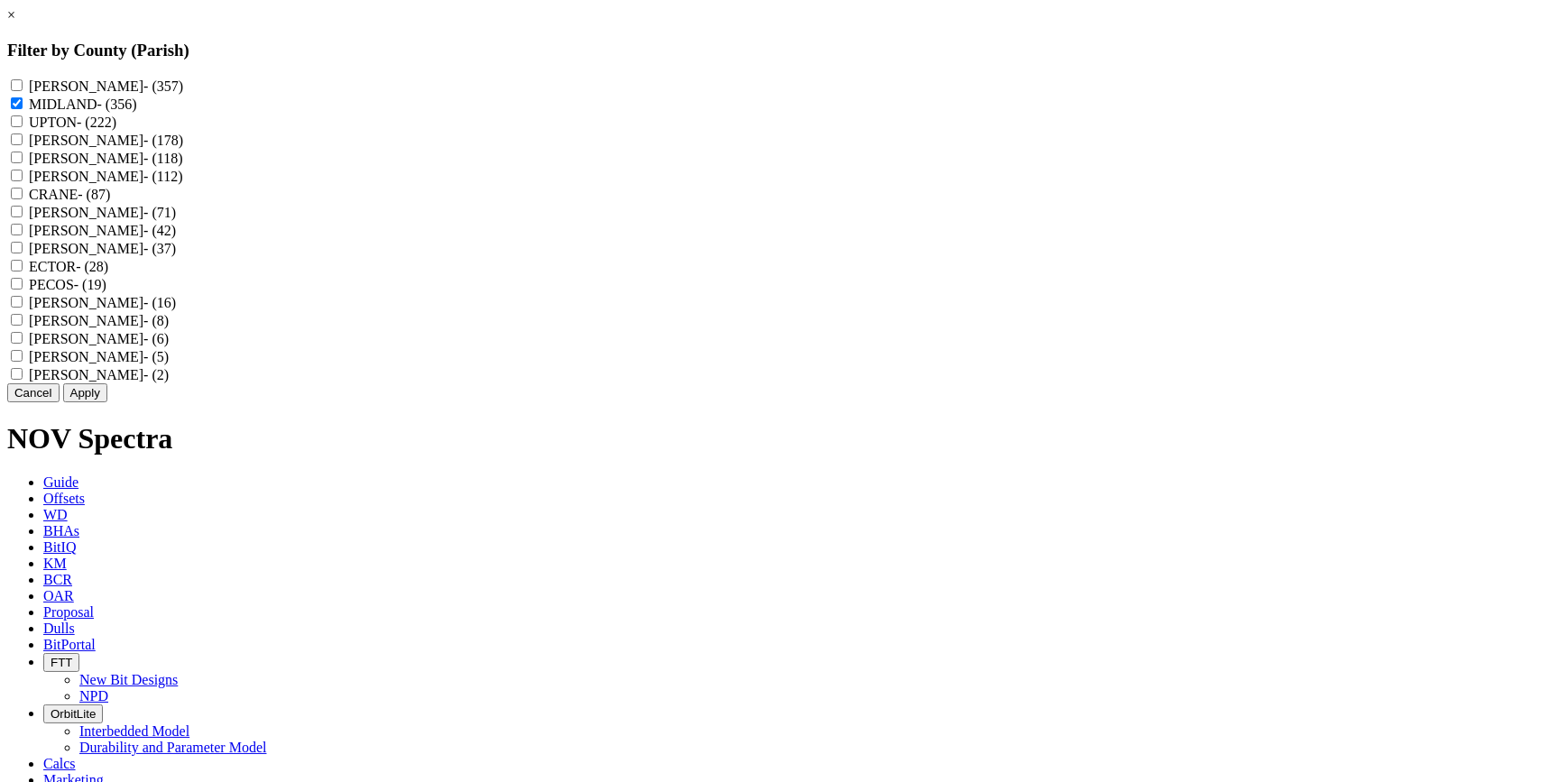 click on "Apply" at bounding box center (85, 392) 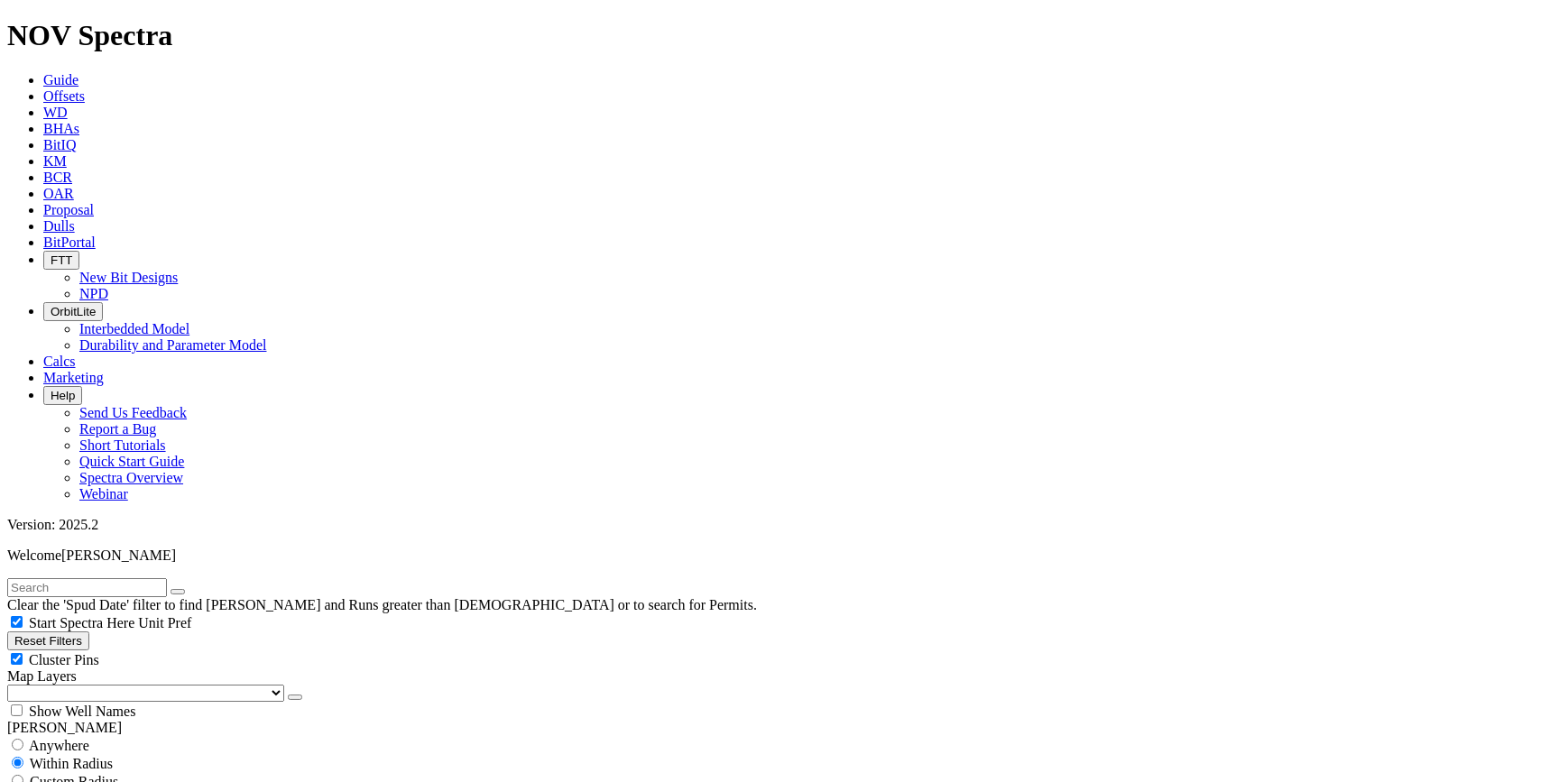 click at bounding box center (276, 1133) 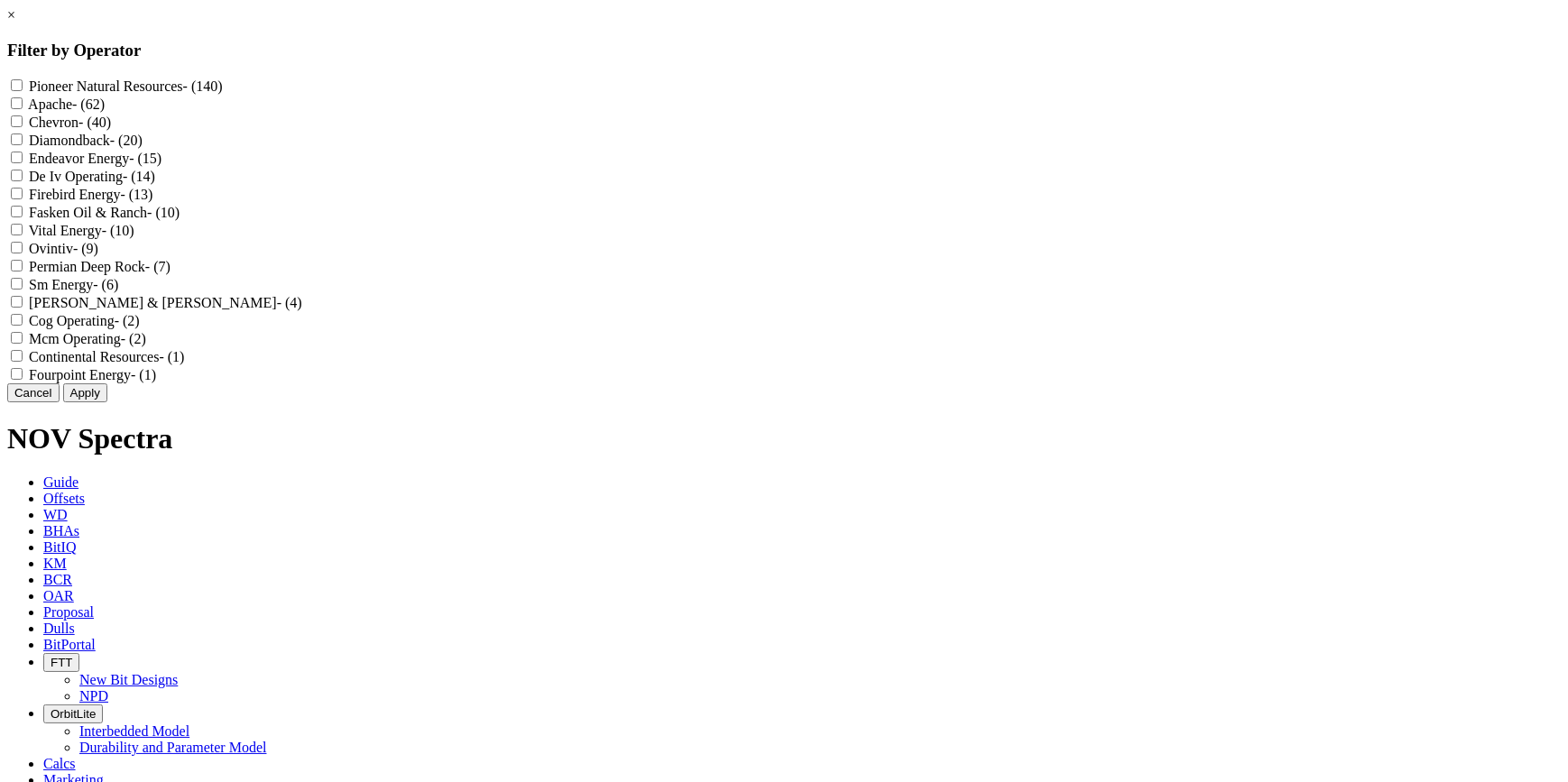 click on "Vital Energy   - (10)" at bounding box center [81, 230] 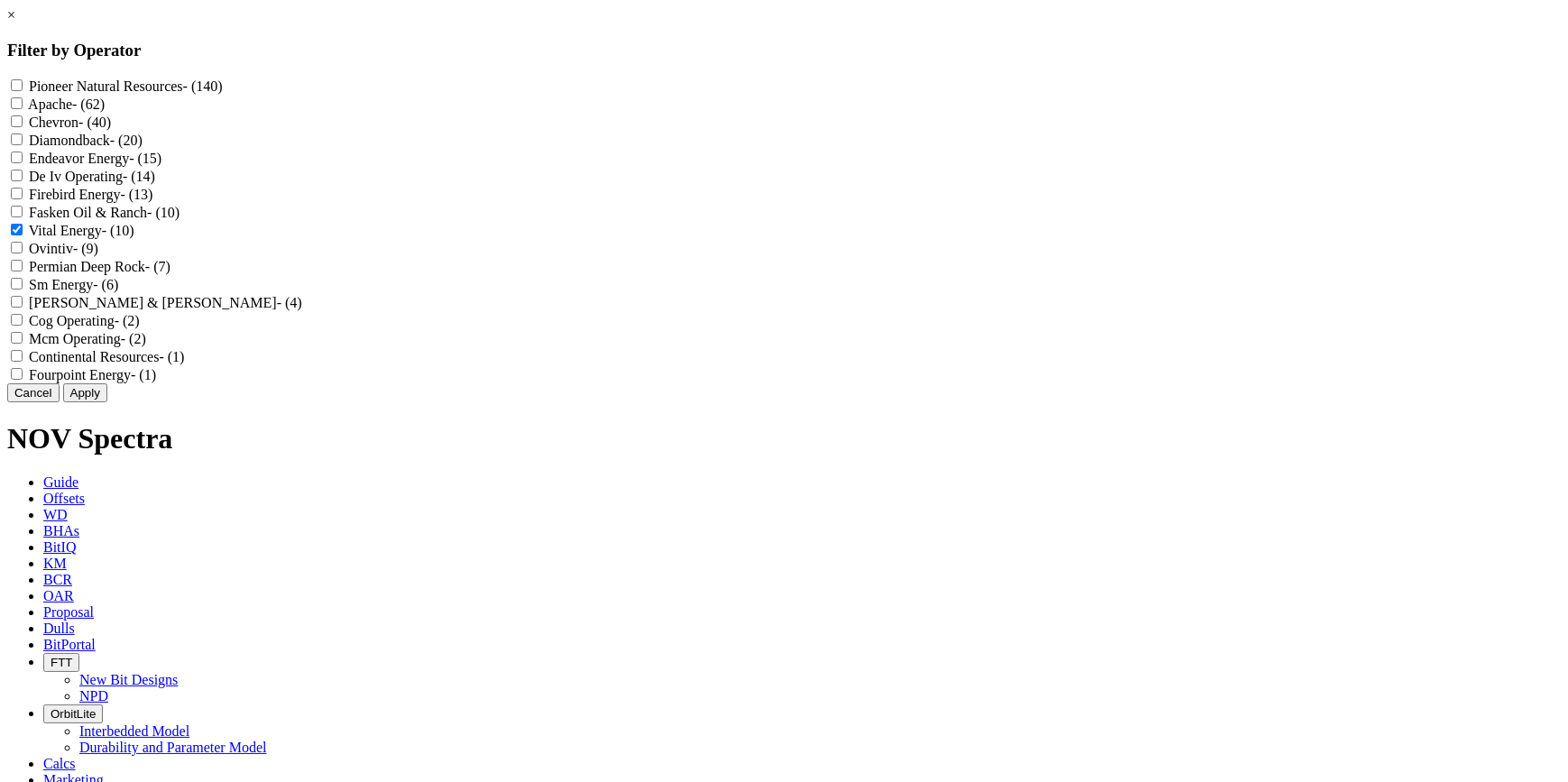 click on "Apply" at bounding box center [85, 392] 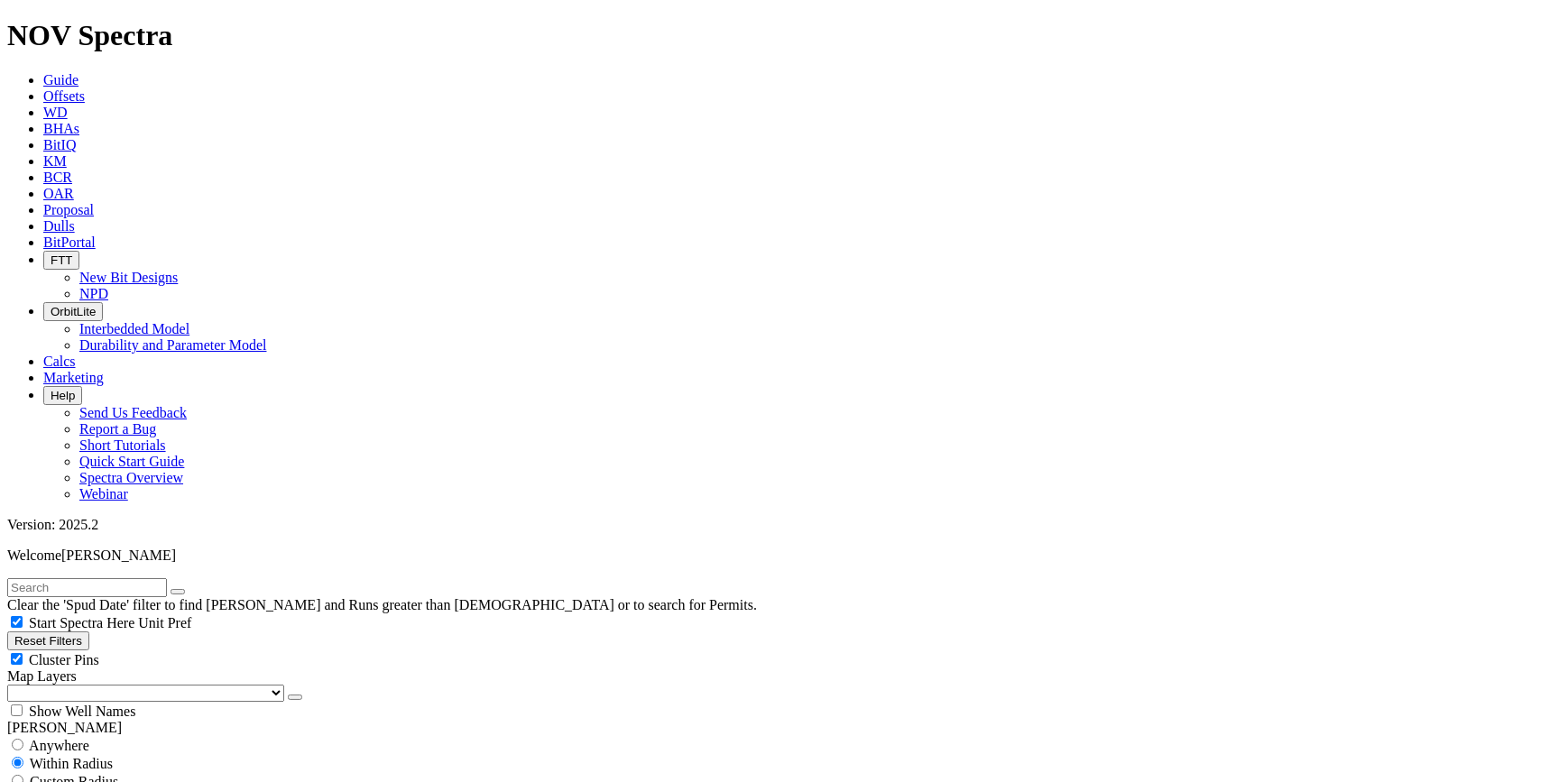 scroll, scrollTop: 0, scrollLeft: 0, axis: both 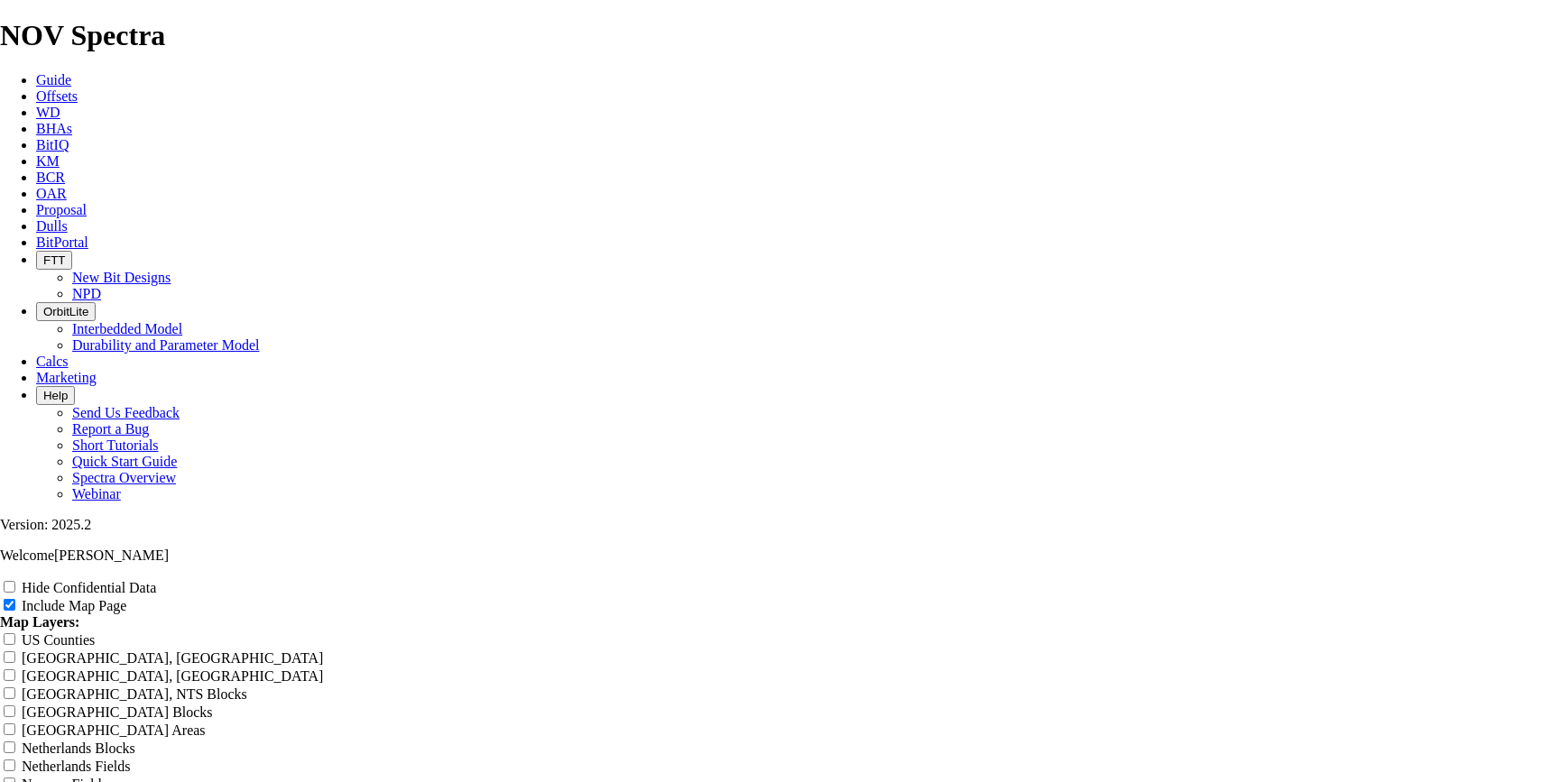 click at bounding box center [36, 193] 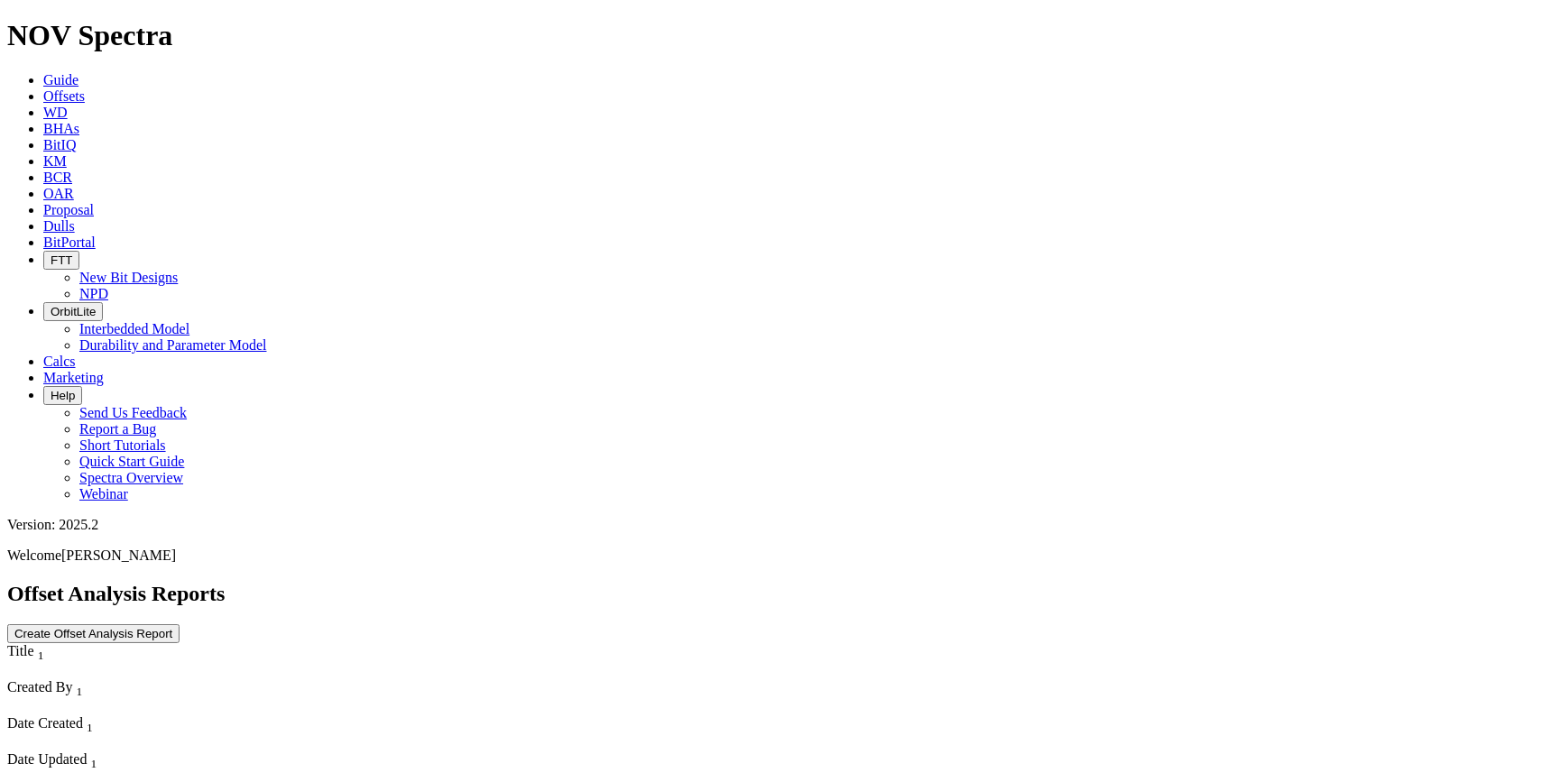 click at bounding box center (43, 193) 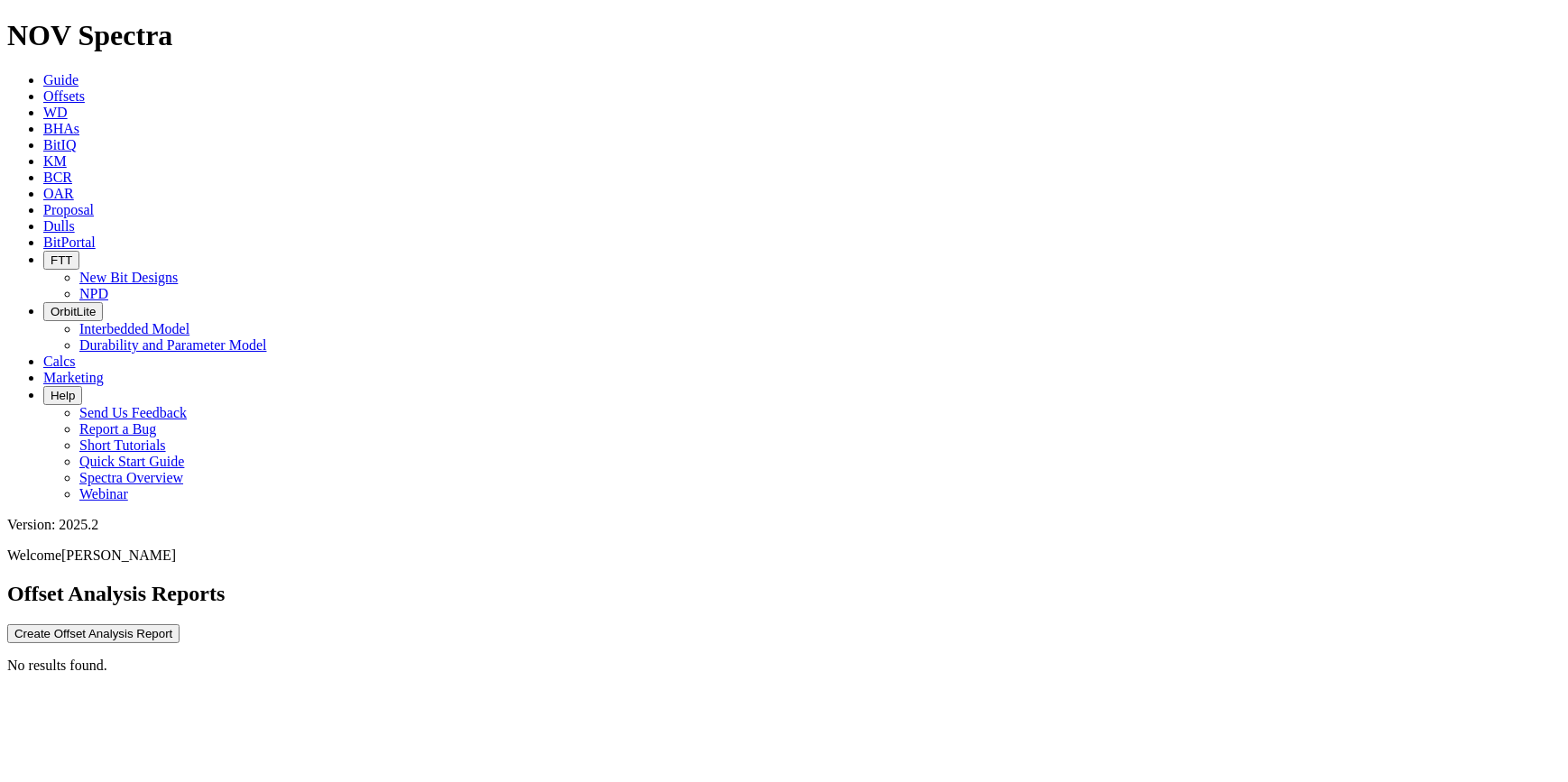 click at bounding box center (43, 96) 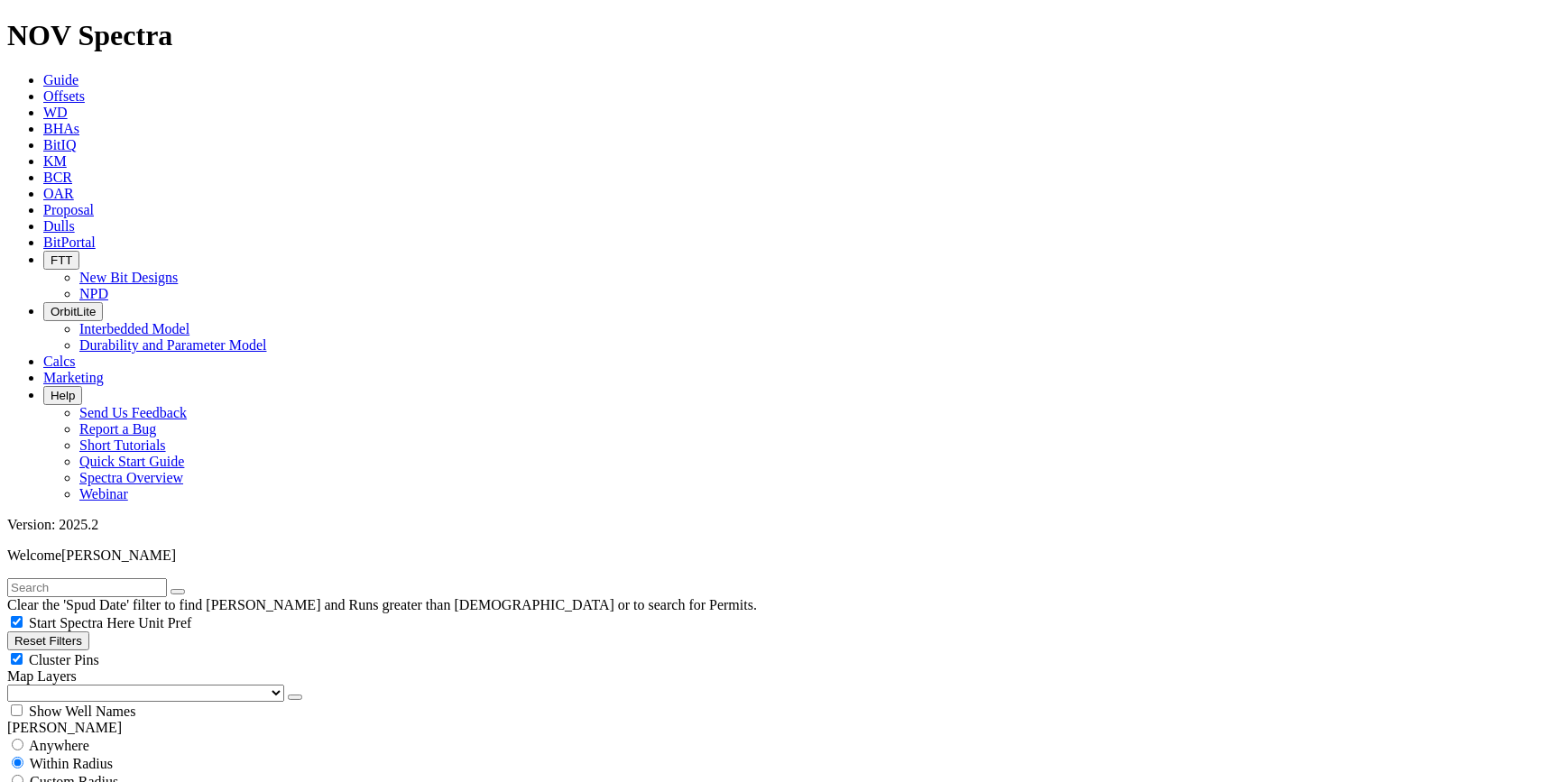 click on "Start Spectra Here" at bounding box center (16, 621) 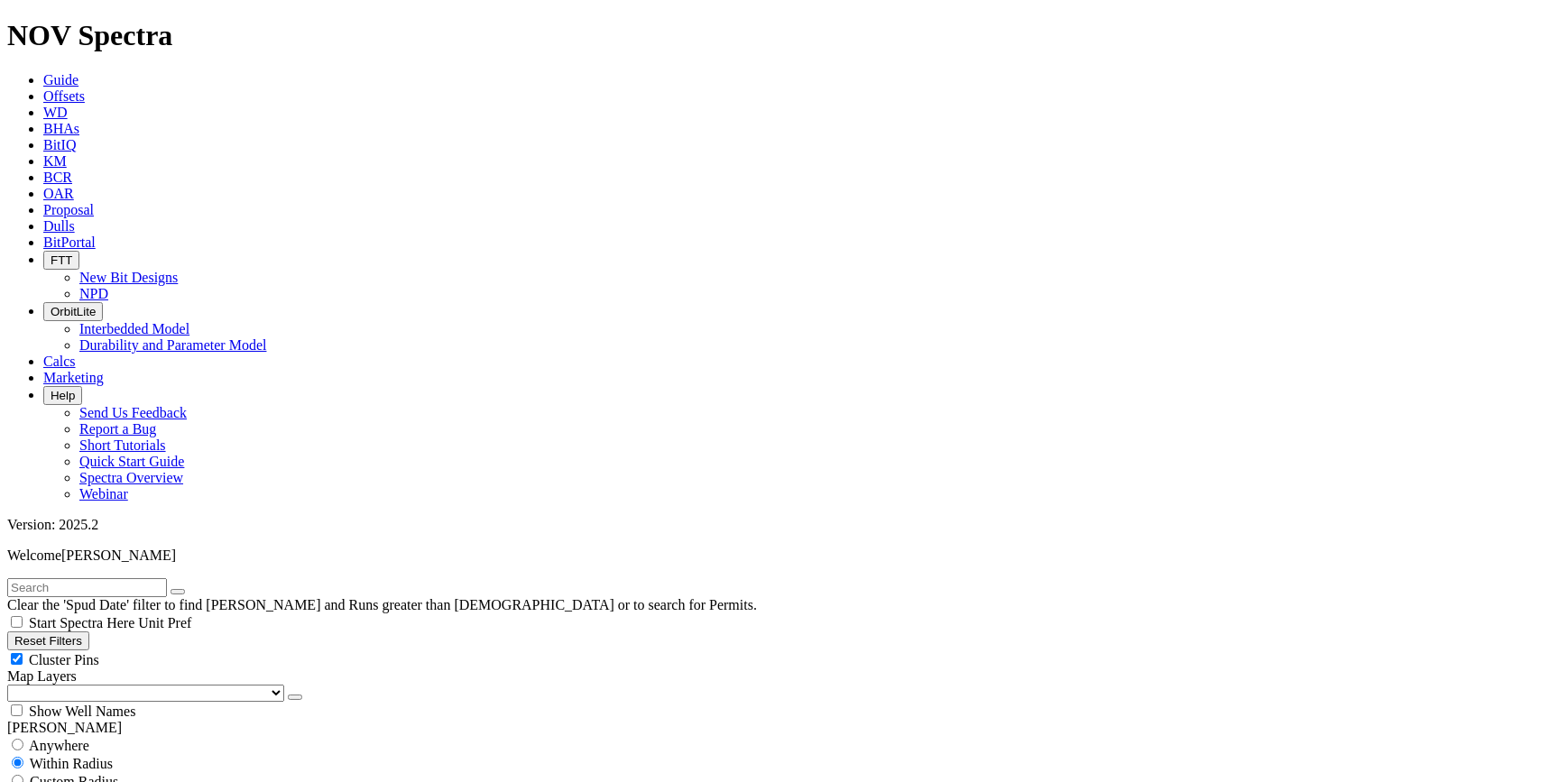 click on "Unit Pref" at bounding box center [164, 622] 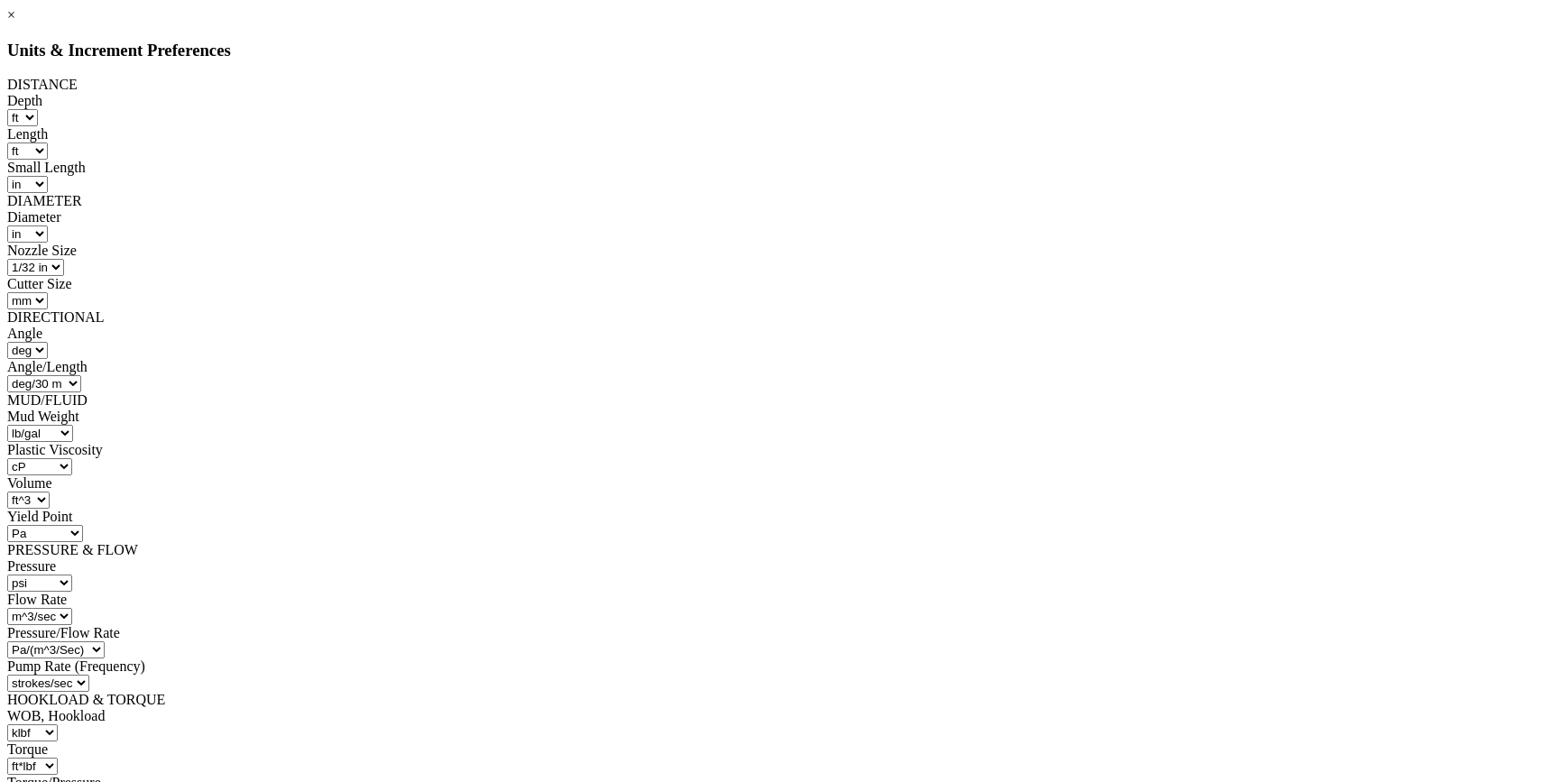 scroll, scrollTop: 0, scrollLeft: 0, axis: both 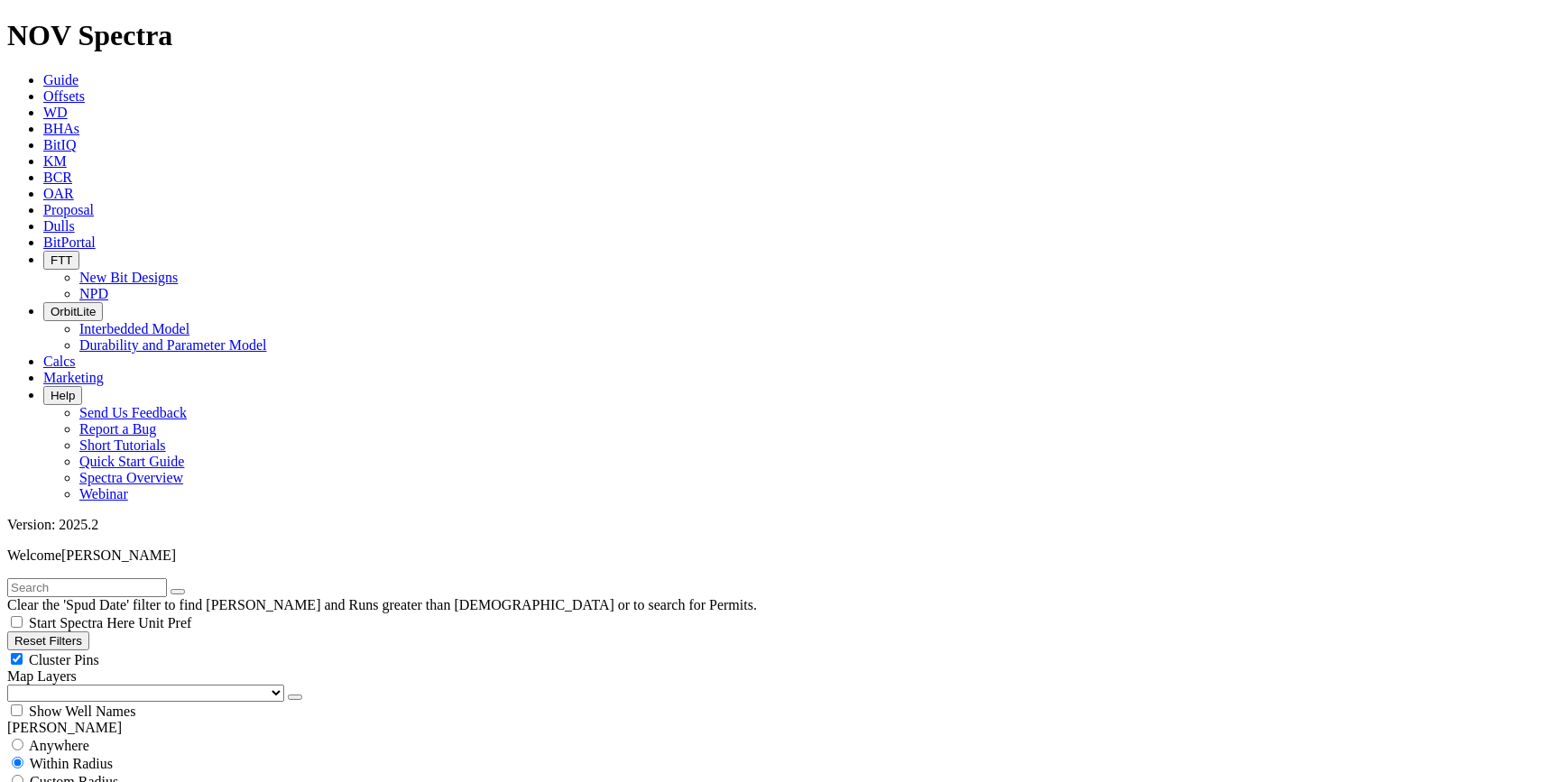 click at bounding box center (226, 1133) 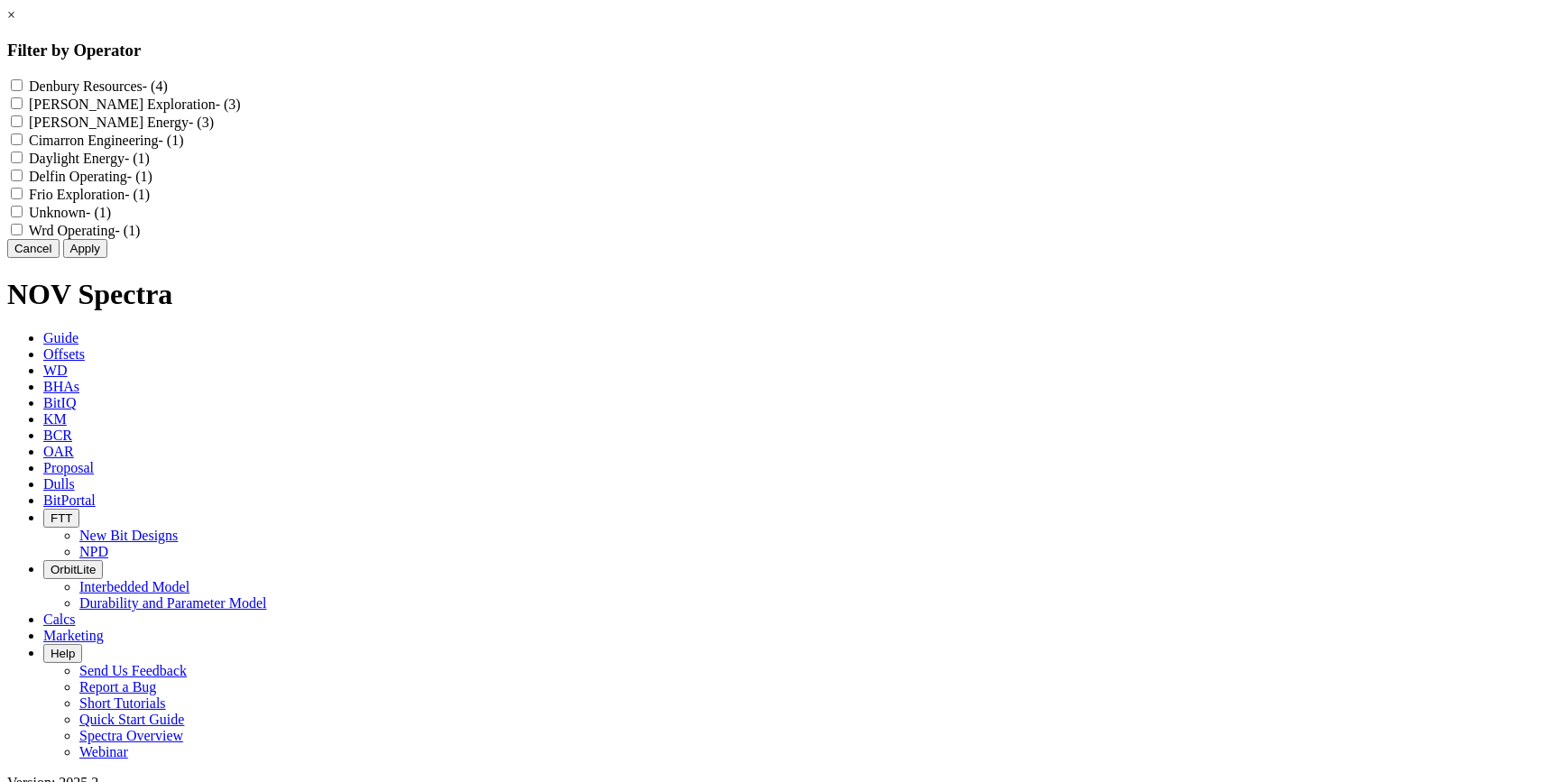 click on "×   Filter by Operator          Denbury Resources   - (4)          [PERSON_NAME] Exploration   - (3)          [PERSON_NAME] Energy   - (3)          Cimarron Engineering   - (1)          Daylight Energy   - (1)          Delfin Operating   - (1)          Frio Exploration   - (1)          Unknown   - (1)          Wrd Operating   - (1)          Cancel     Apply" at bounding box center (784, 133) 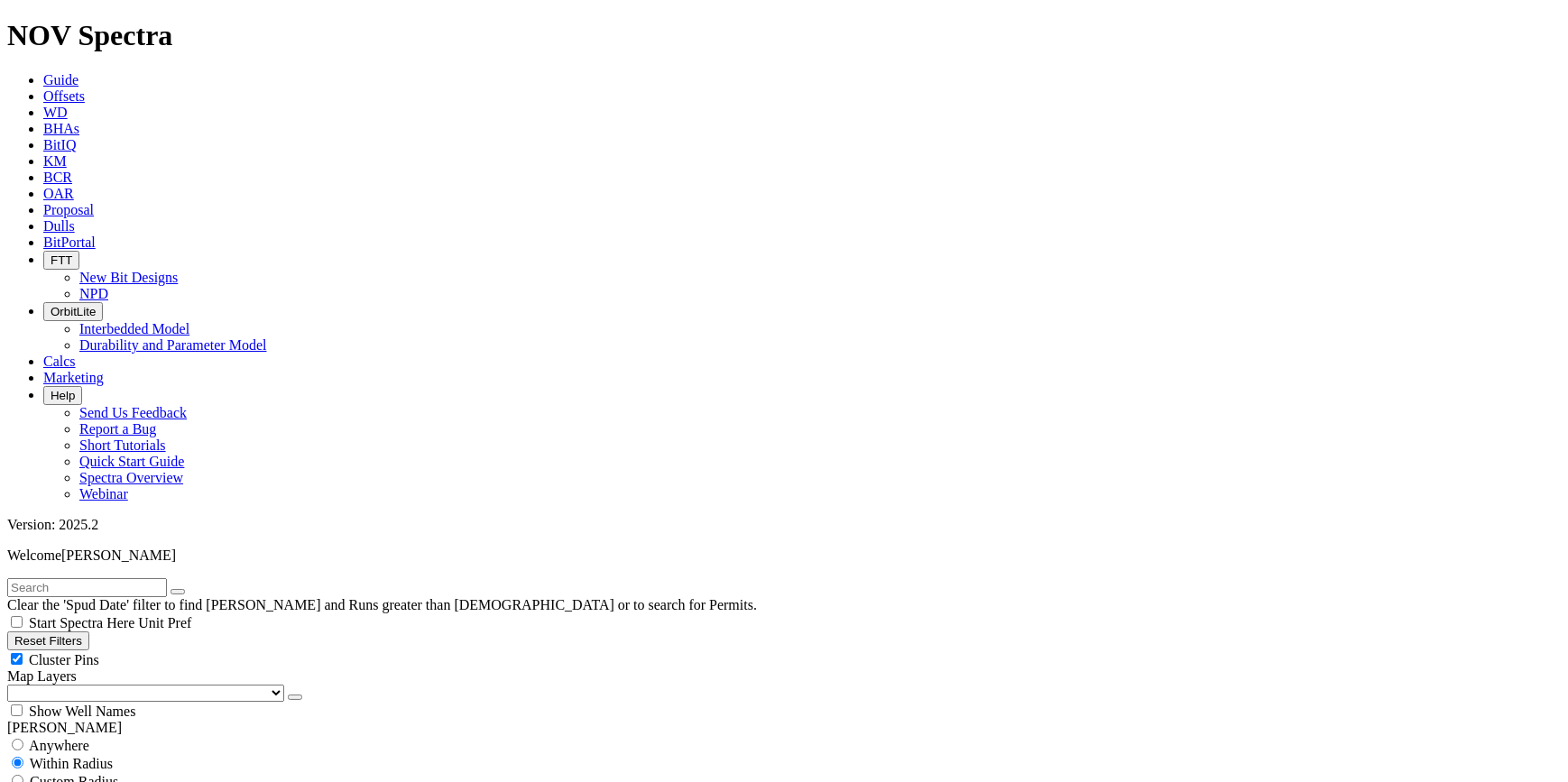 scroll, scrollTop: 1909, scrollLeft: 0, axis: vertical 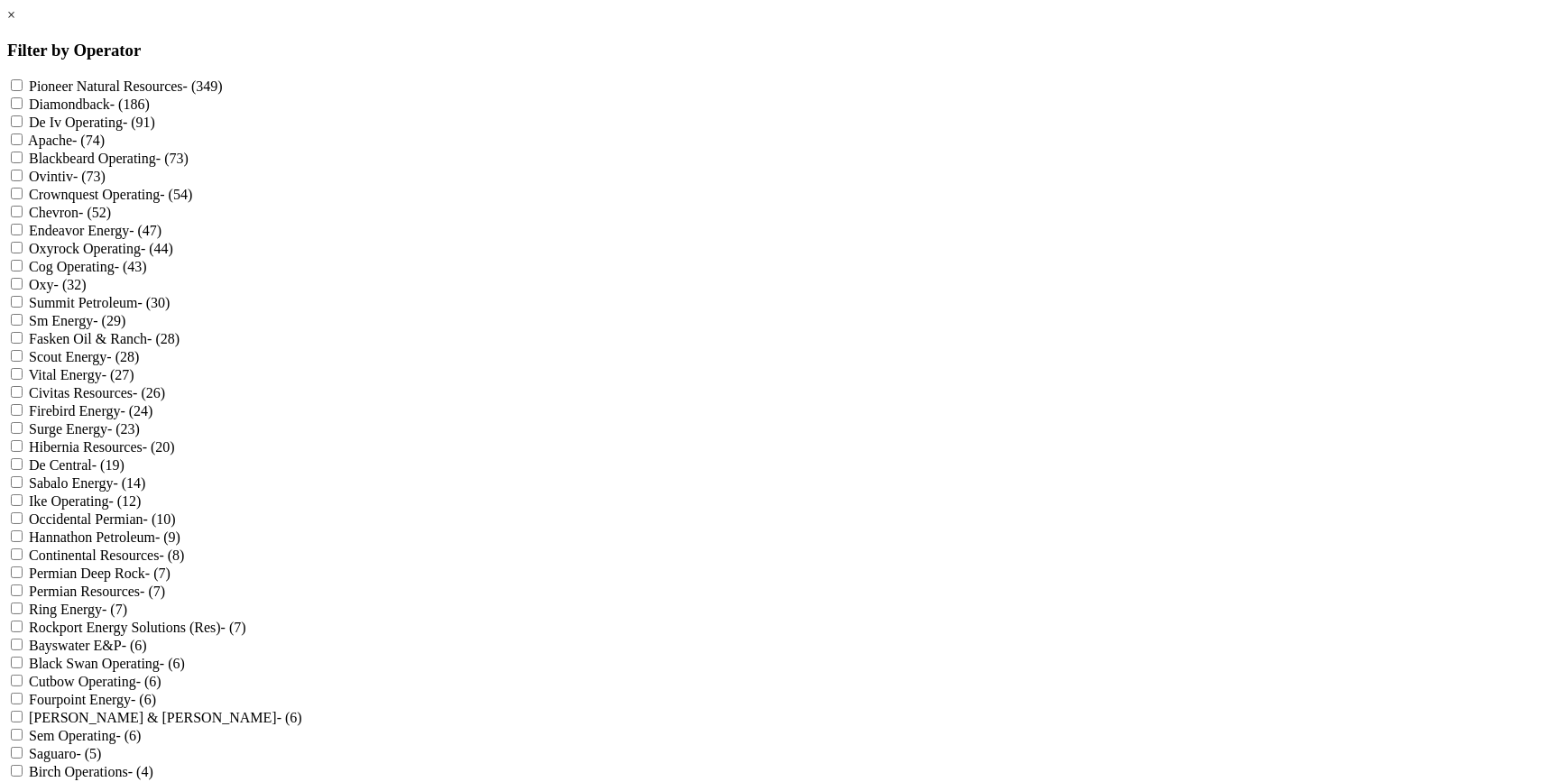click on "Vital Energy   - (27)" at bounding box center (81, 374) 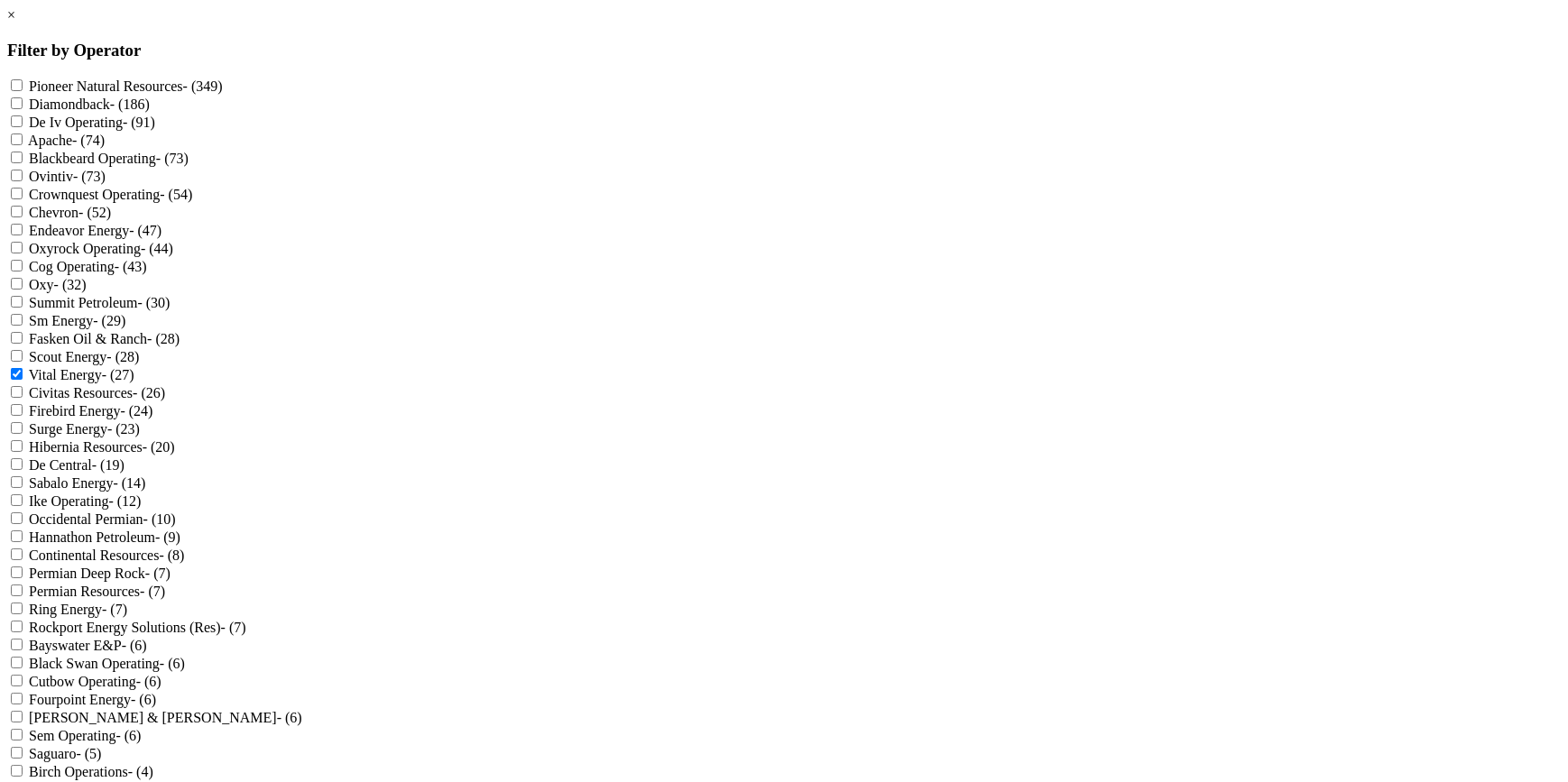 scroll, scrollTop: 1240, scrollLeft: 0, axis: vertical 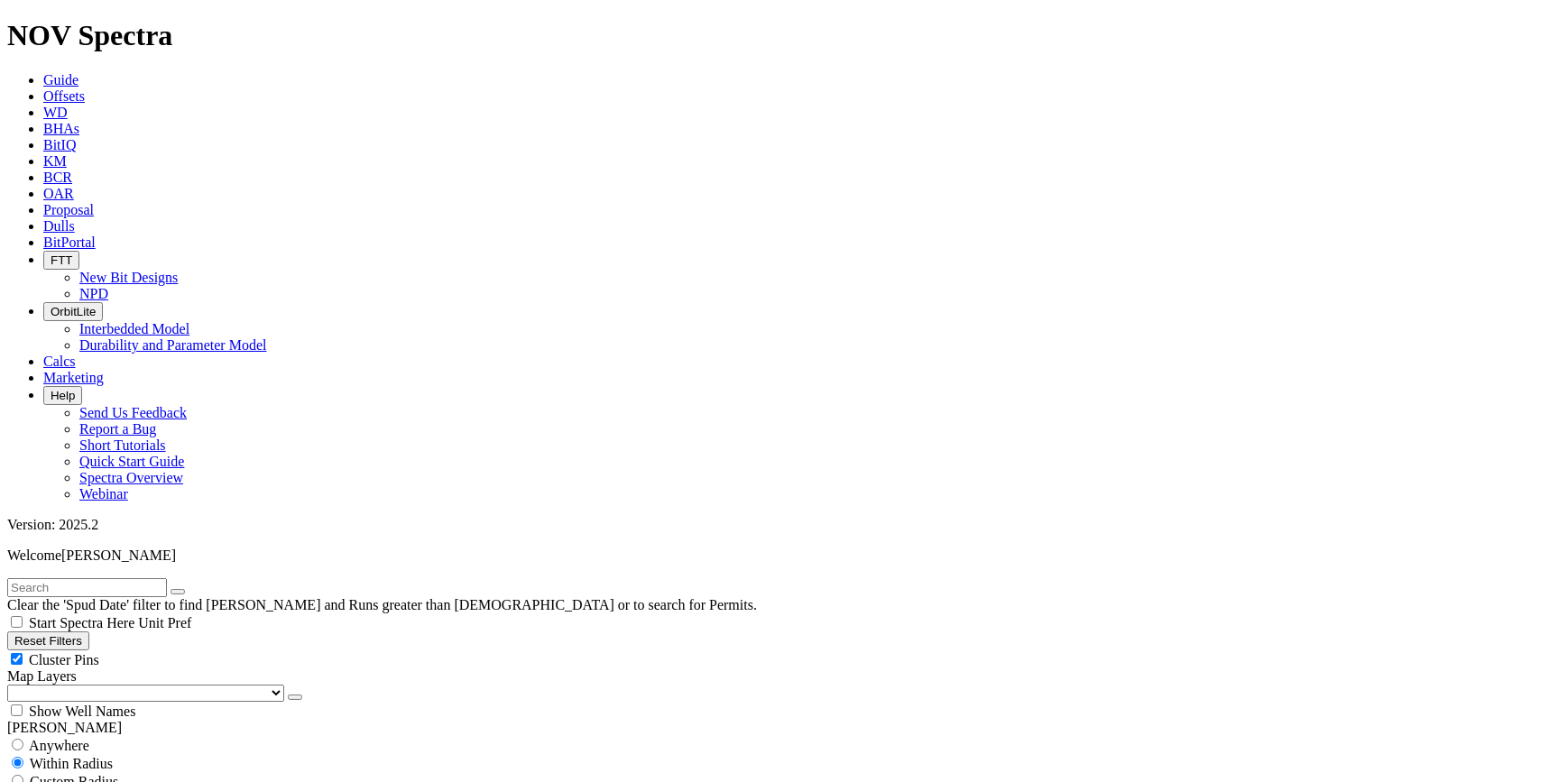 click at bounding box center (211, 1400) 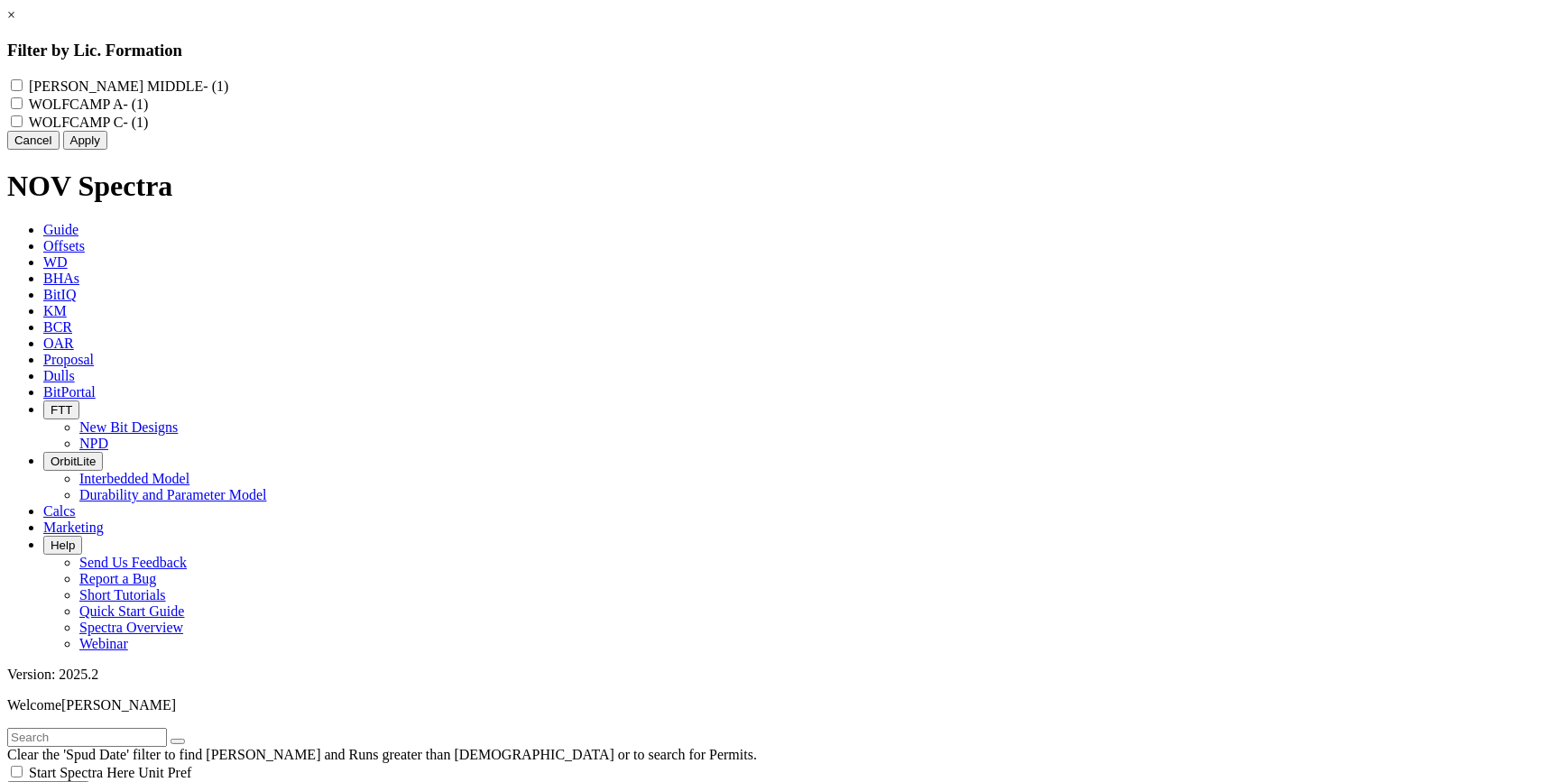 click on "×" at bounding box center (11, 14) 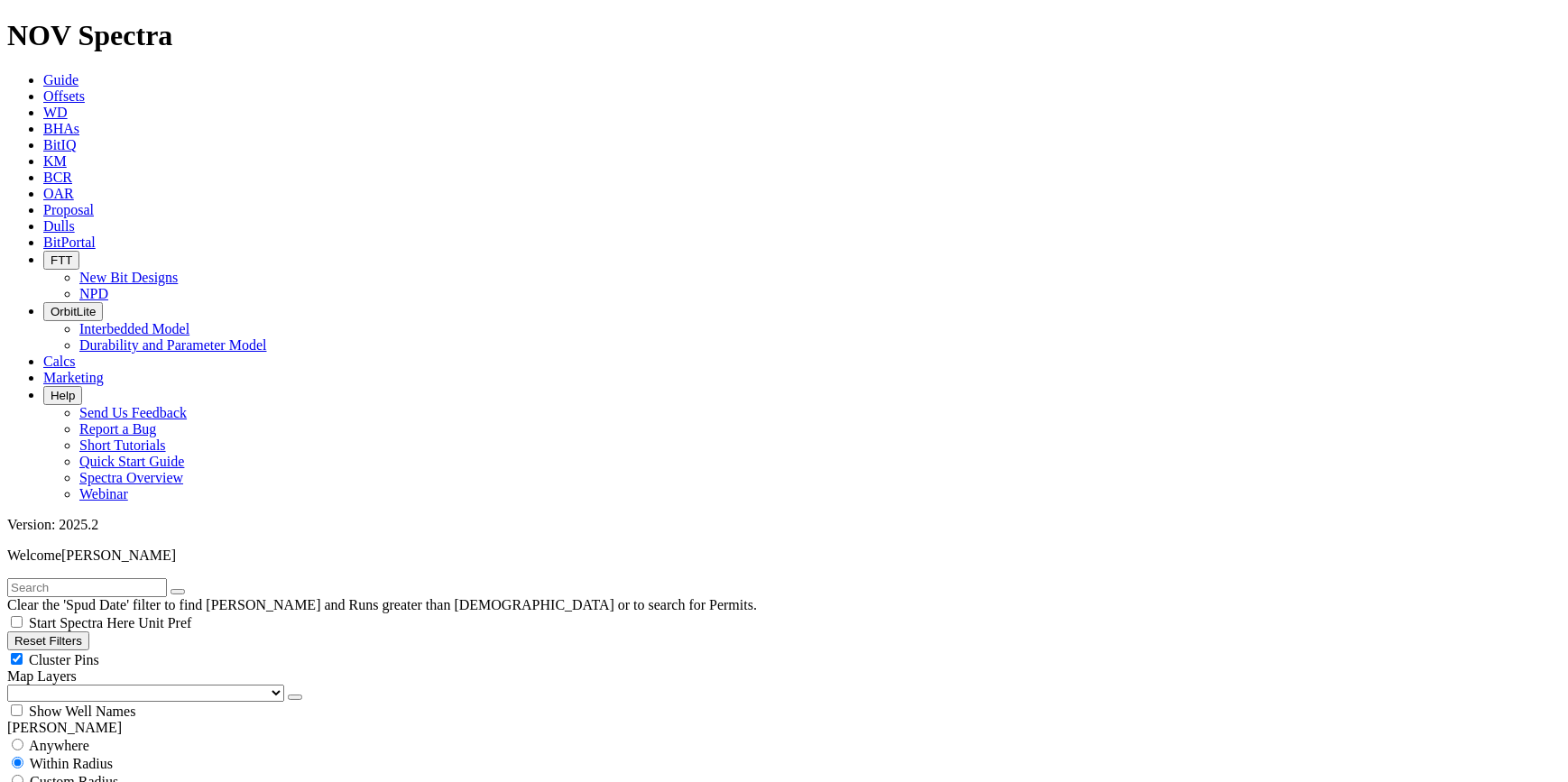 click at bounding box center (162, 1366) 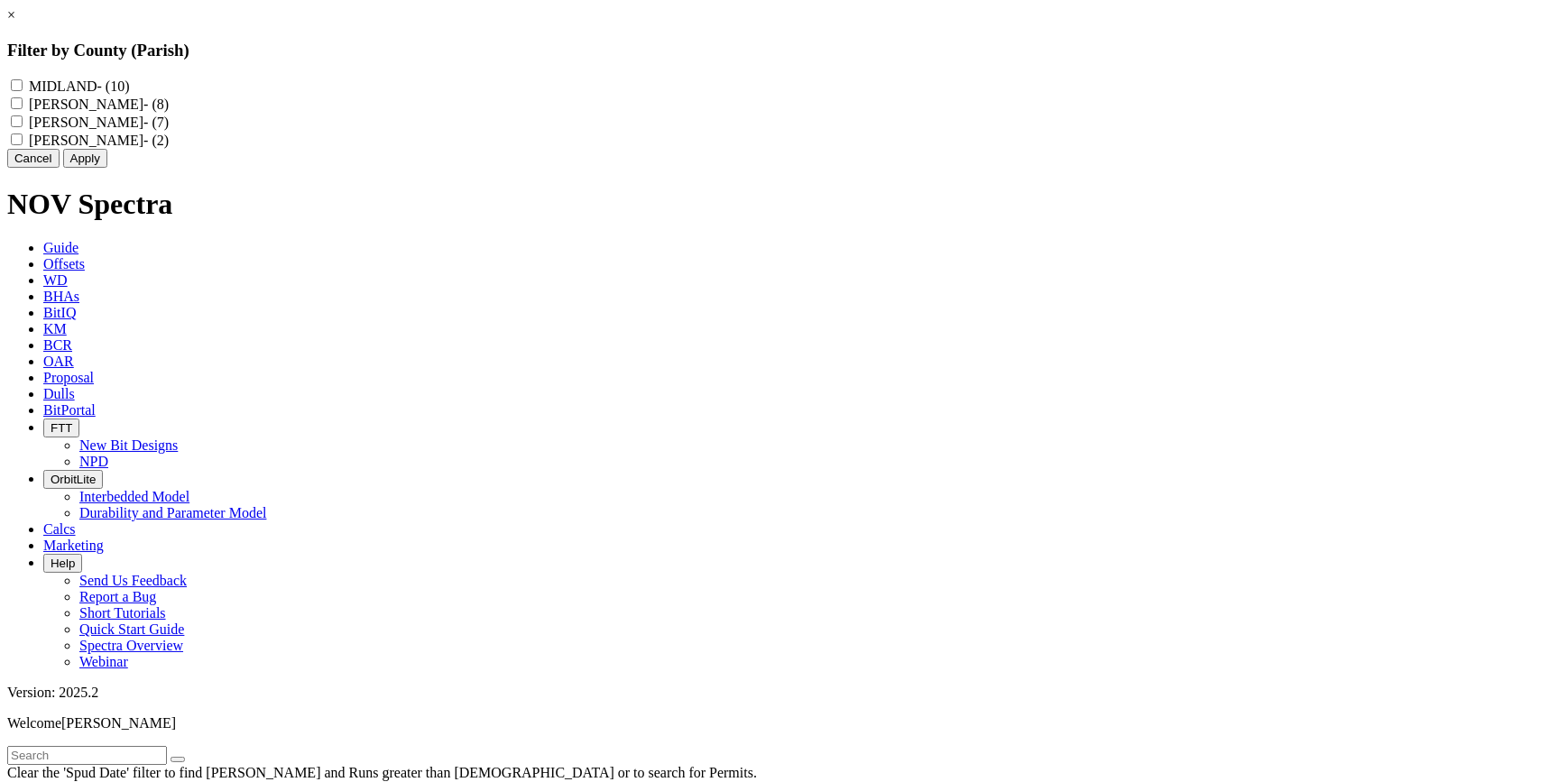 click on "MIDLAND   - (10)" at bounding box center [79, 86] 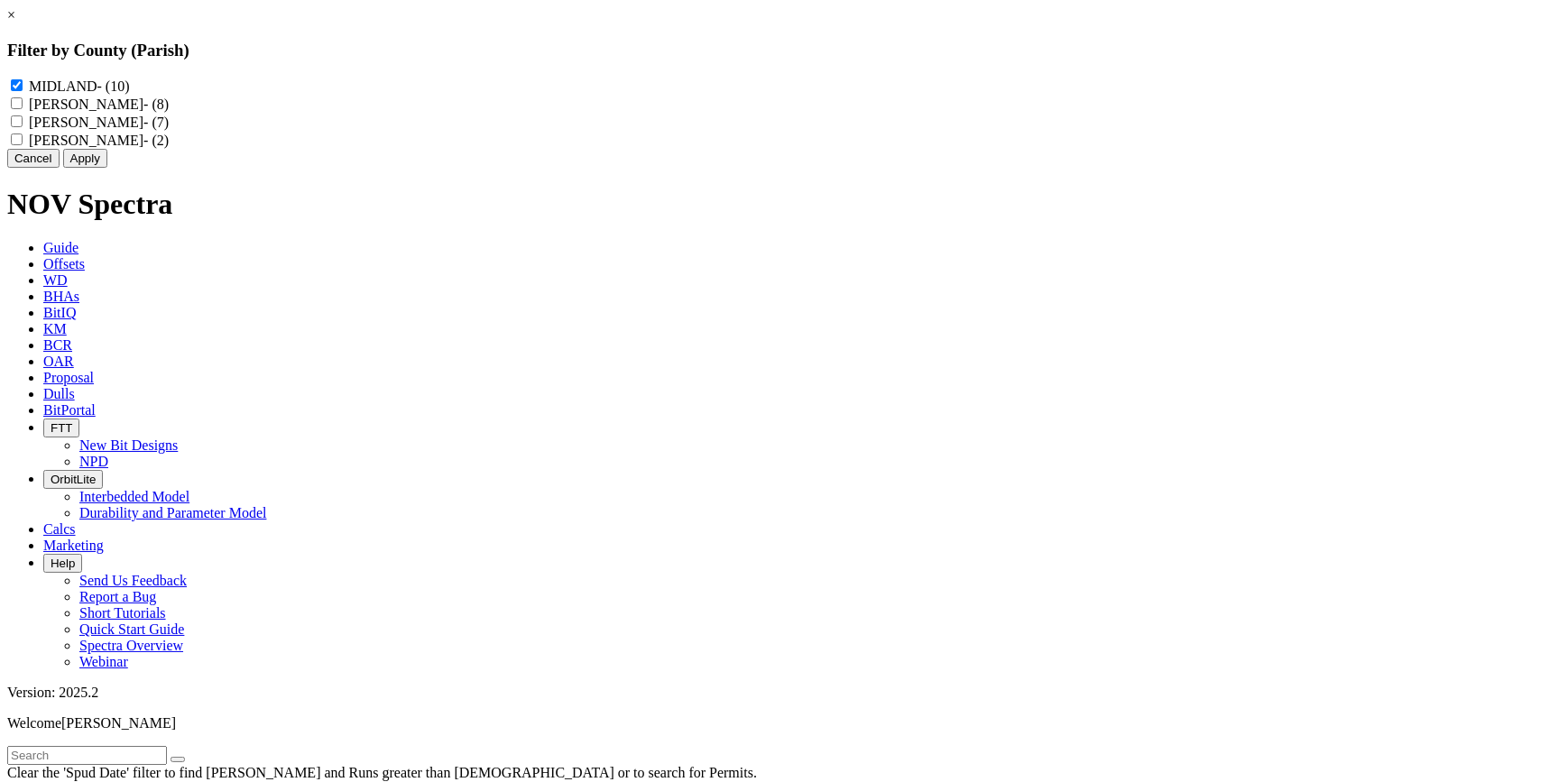 click on "Apply" at bounding box center (85, 158) 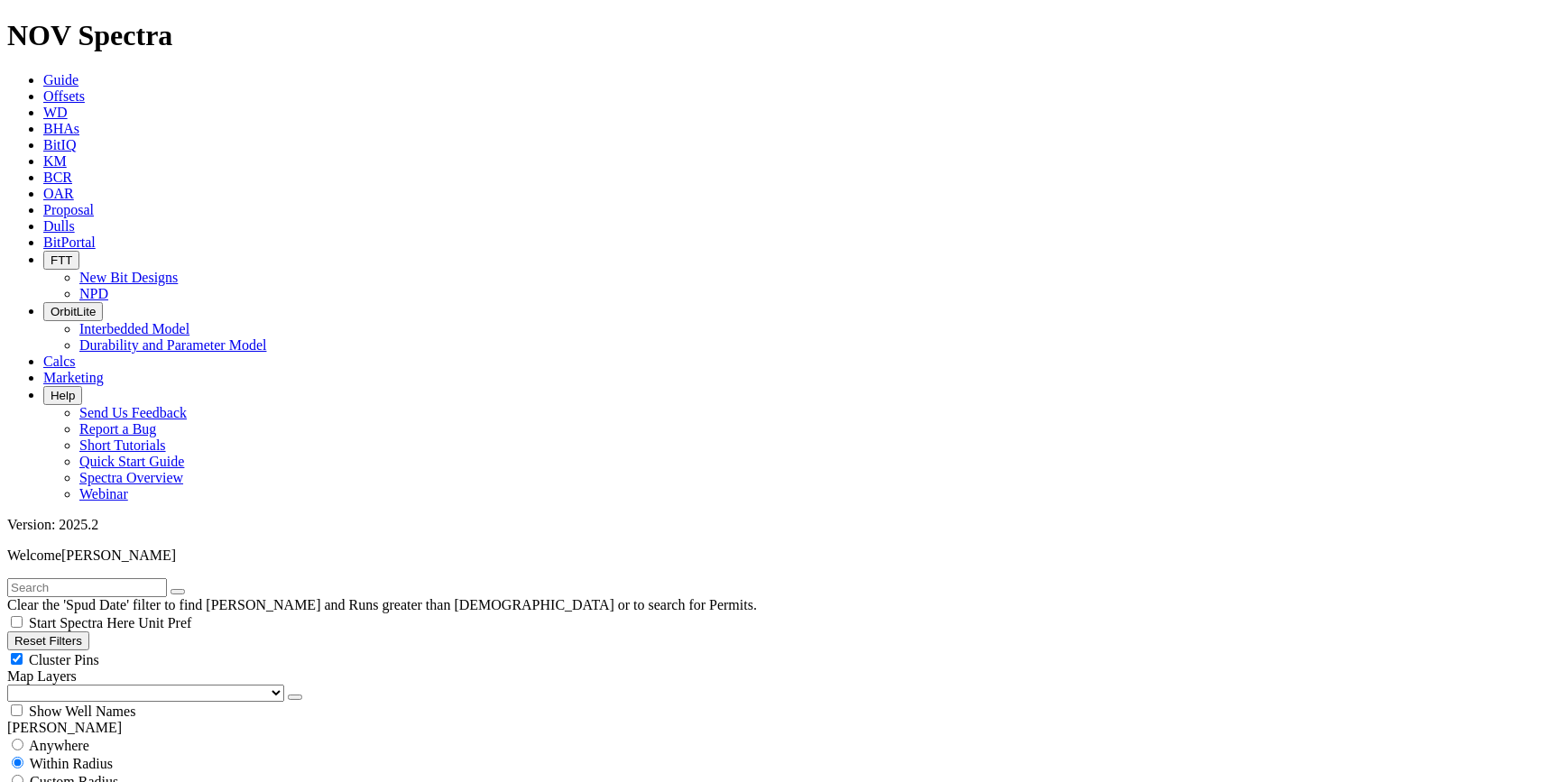 click on "Export [PERSON_NAME]/Runs" at bounding box center [98, 4761] 